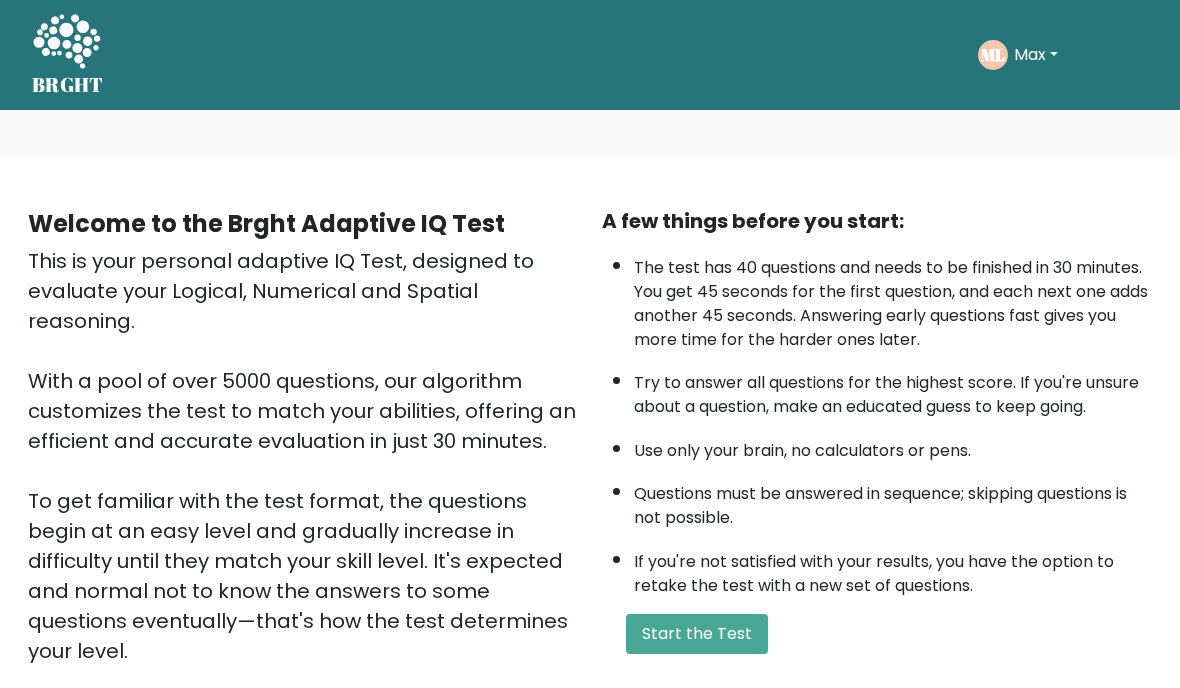 scroll, scrollTop: 0, scrollLeft: 0, axis: both 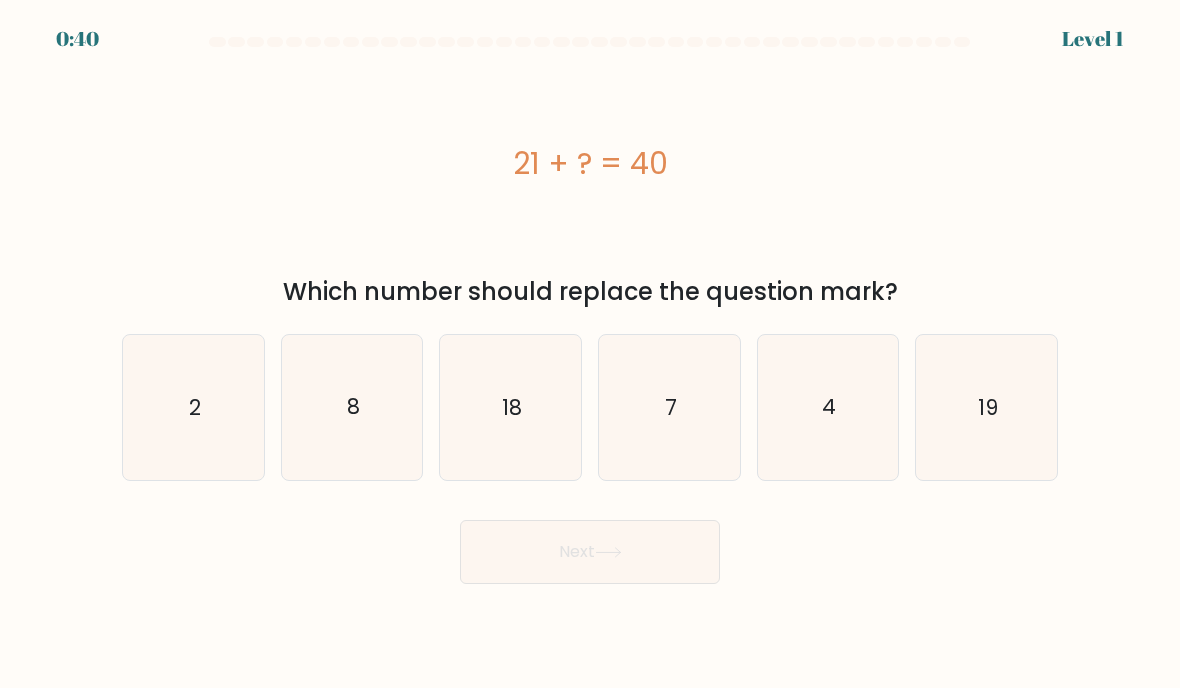 click on "f.
19" at bounding box center (590, 349) 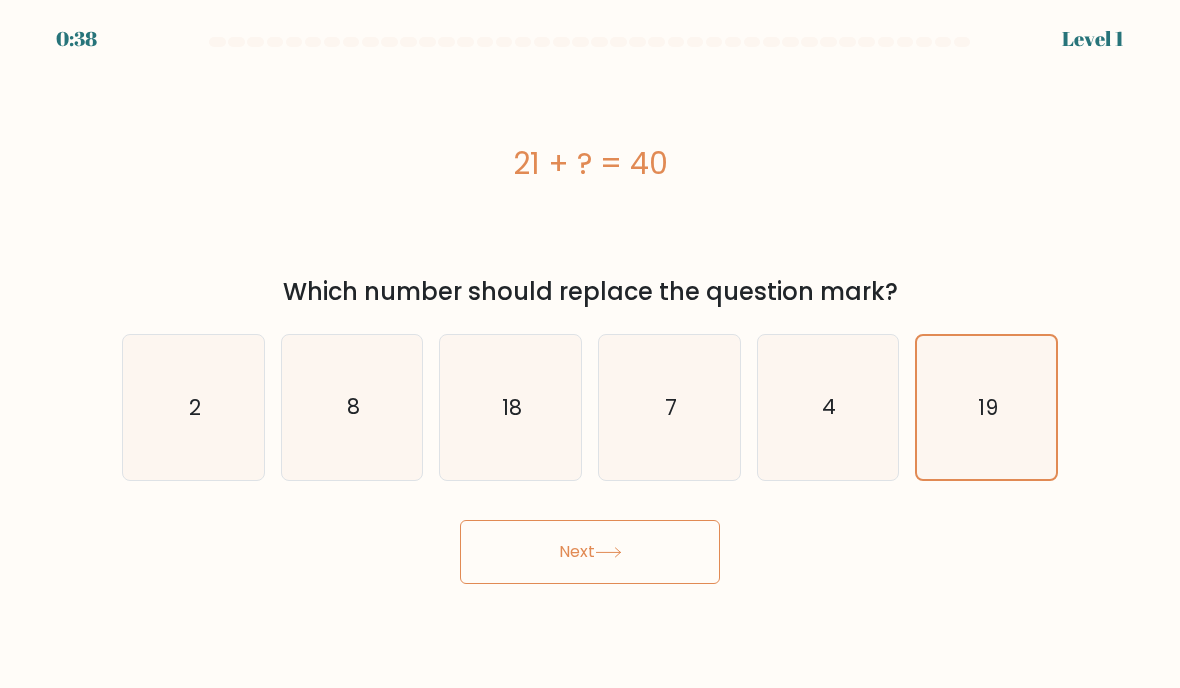 click on "Next" at bounding box center (590, 552) 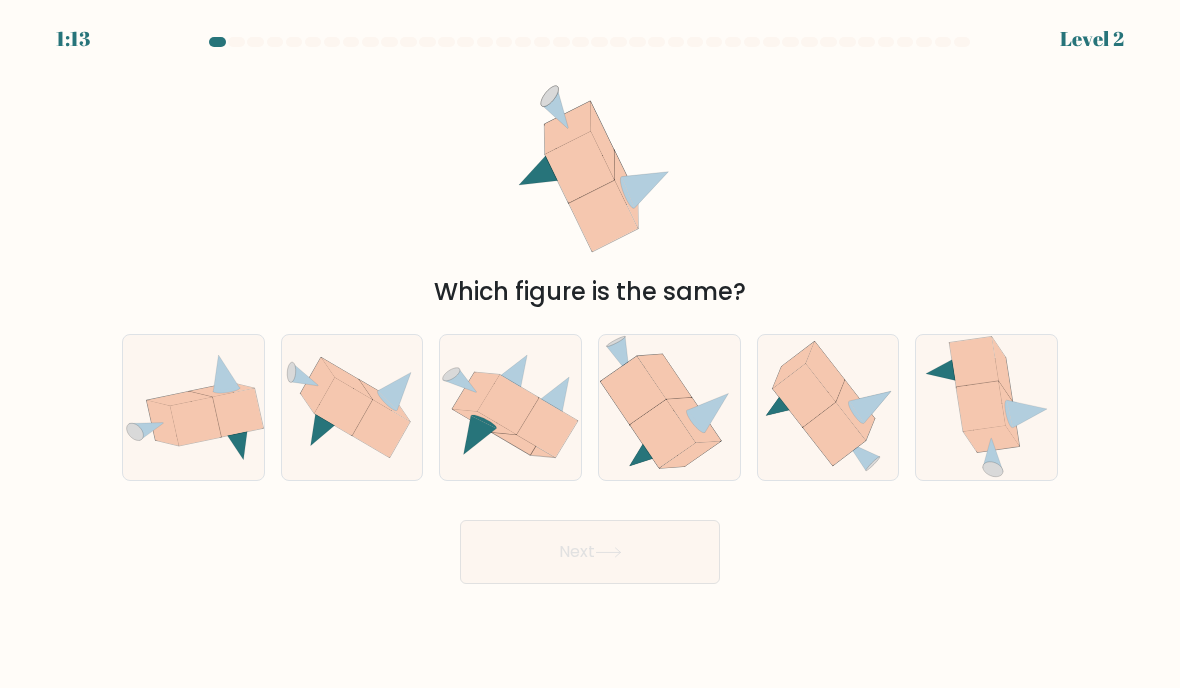 click on "b." at bounding box center (590, 349) 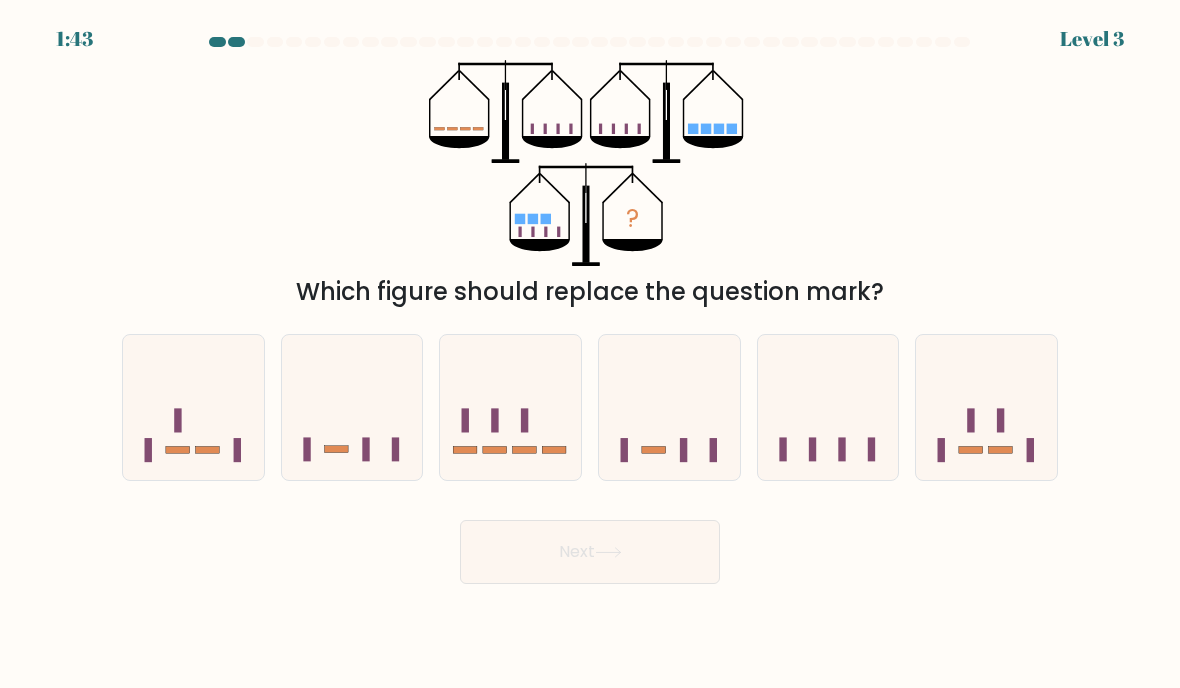 click at bounding box center (510, 407) 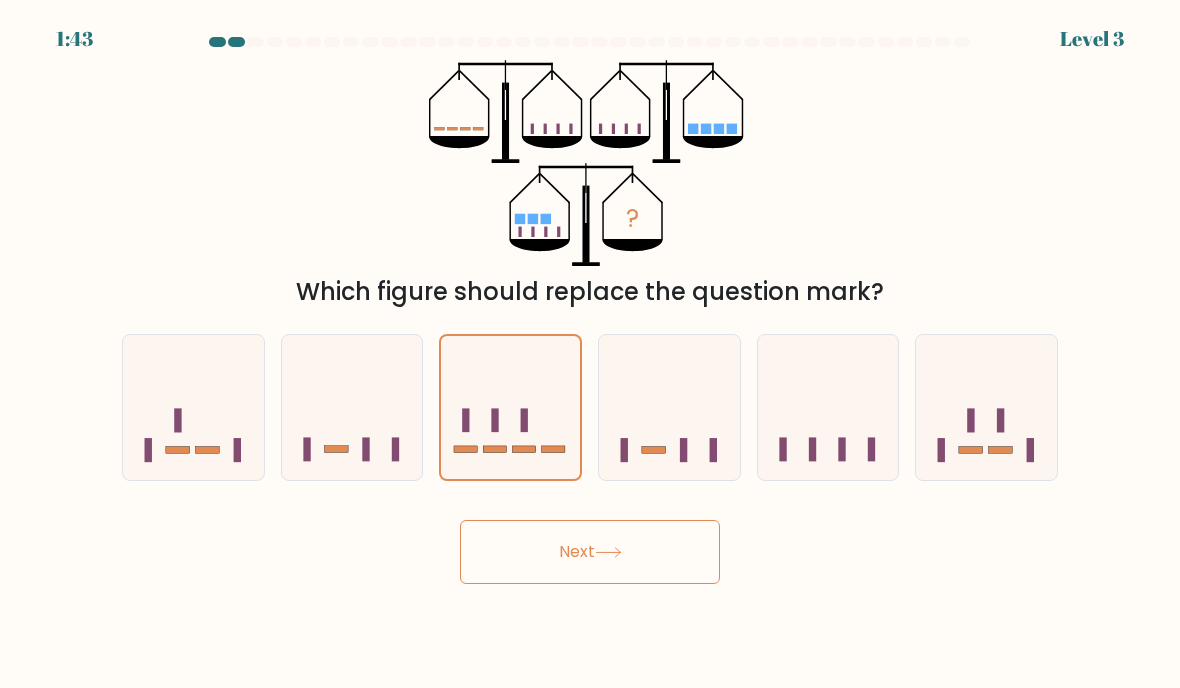 click on "Next" at bounding box center (590, 552) 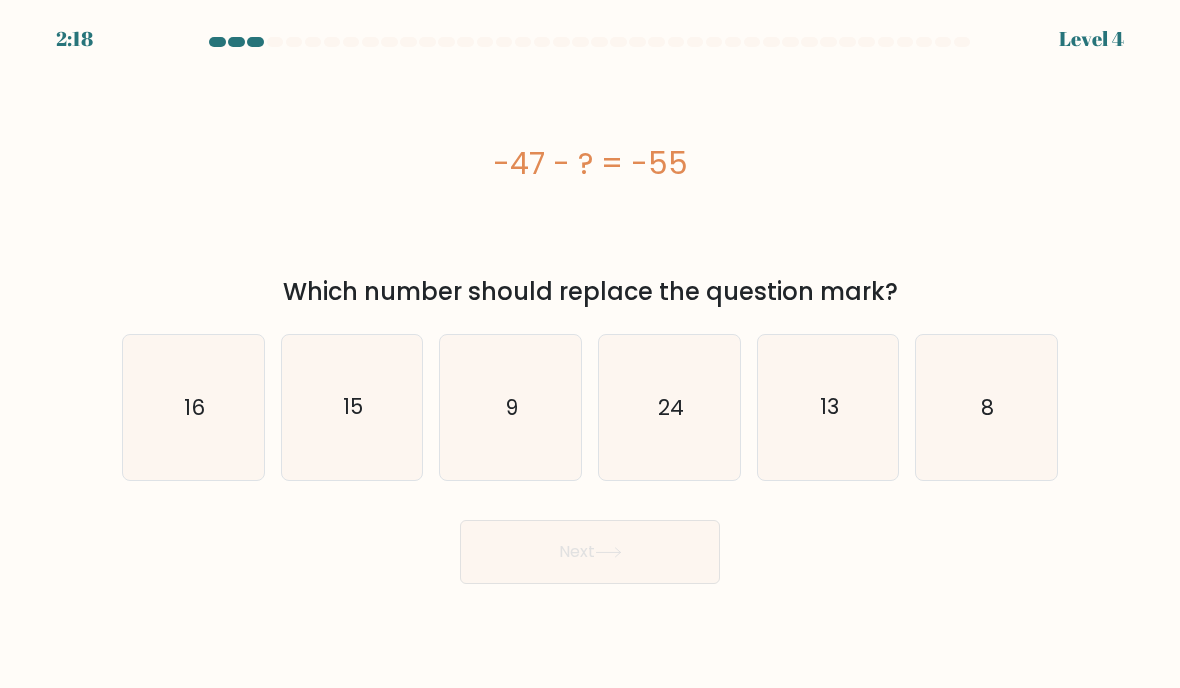 click on "8" at bounding box center (986, 407) 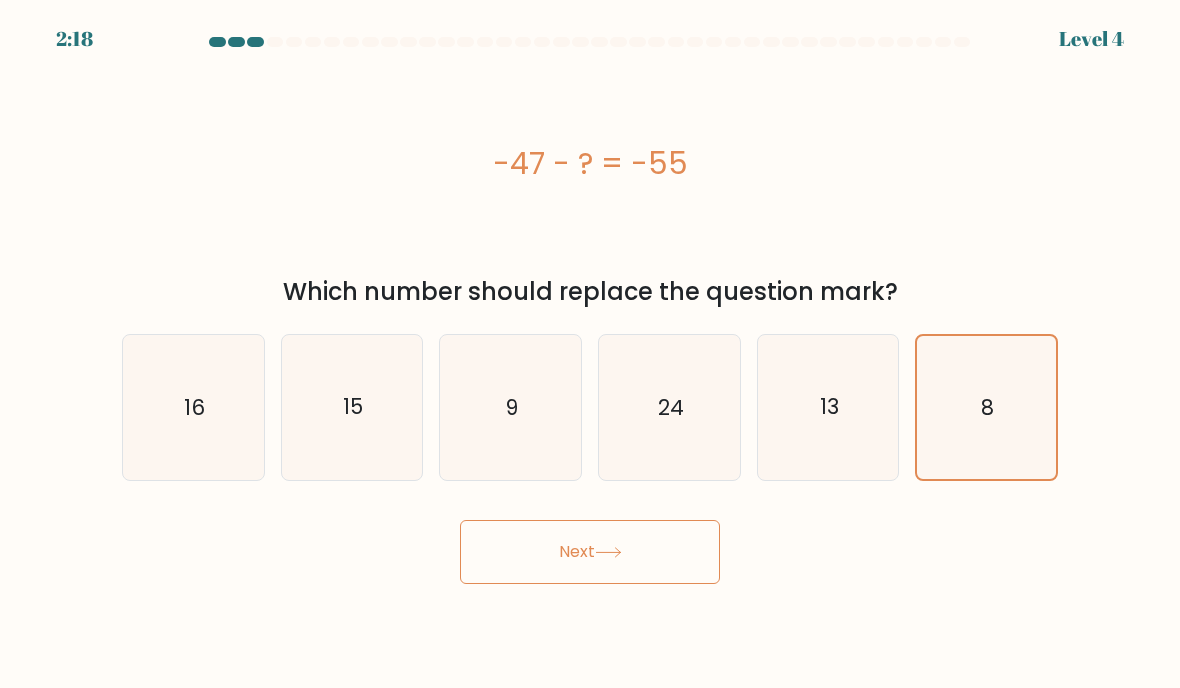 click on "Next" at bounding box center (590, 552) 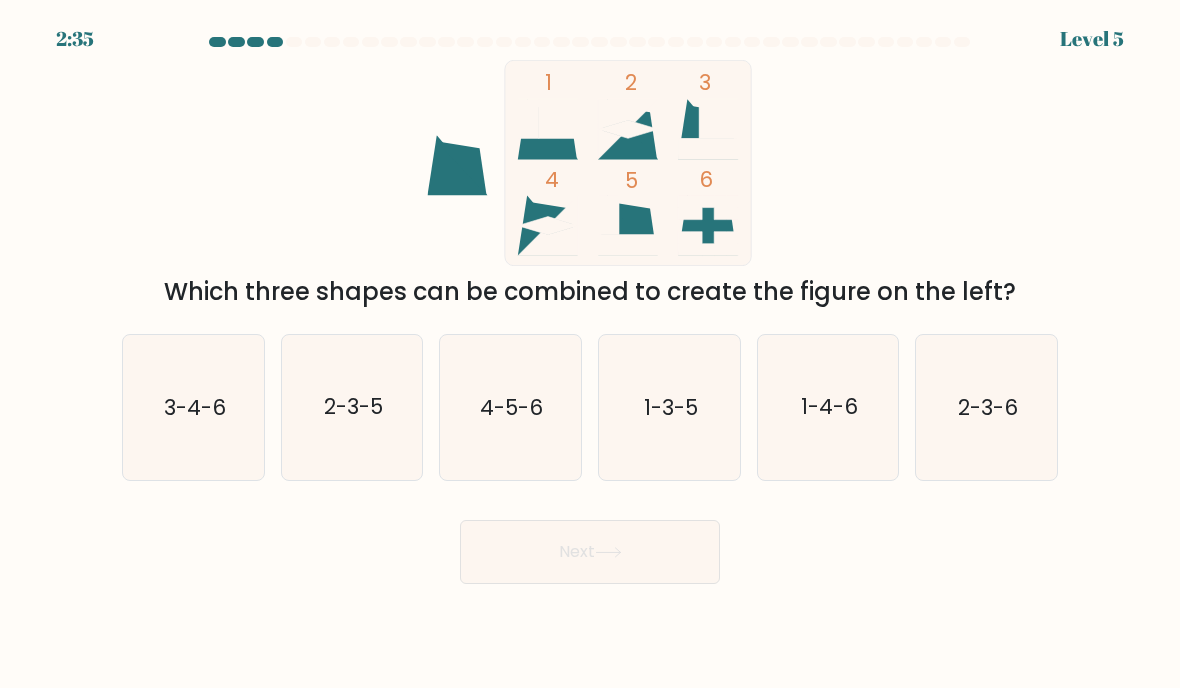 click on "1-3-5" at bounding box center [669, 407] 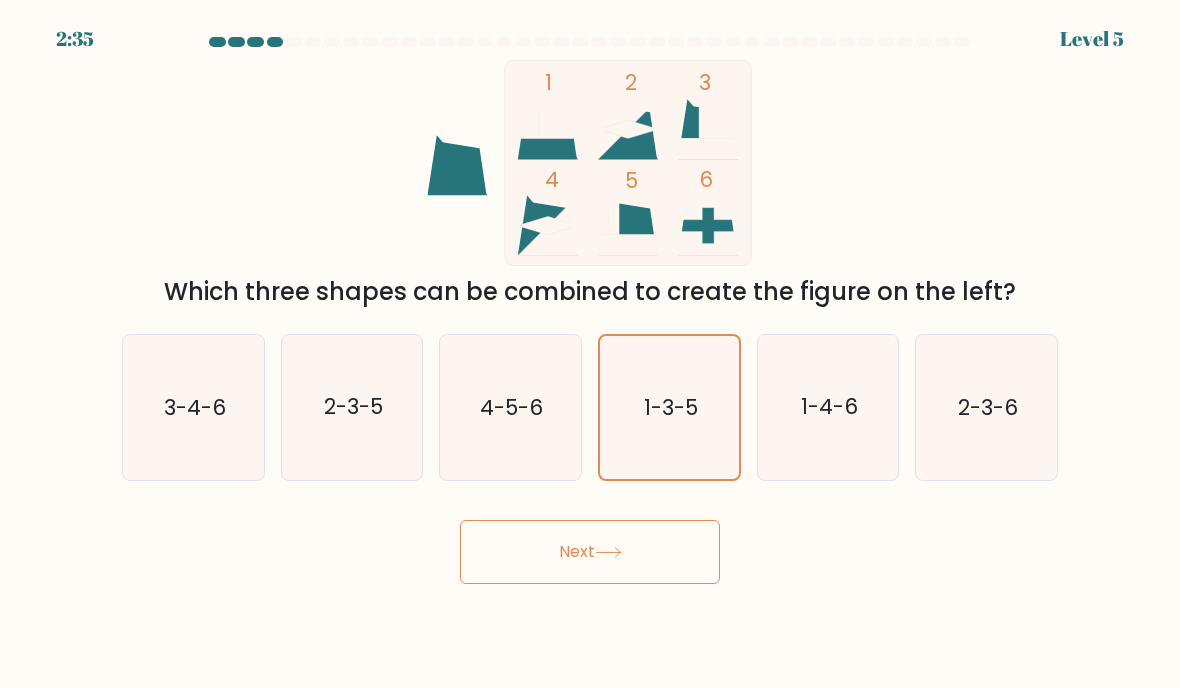 click on "Next" at bounding box center [590, 552] 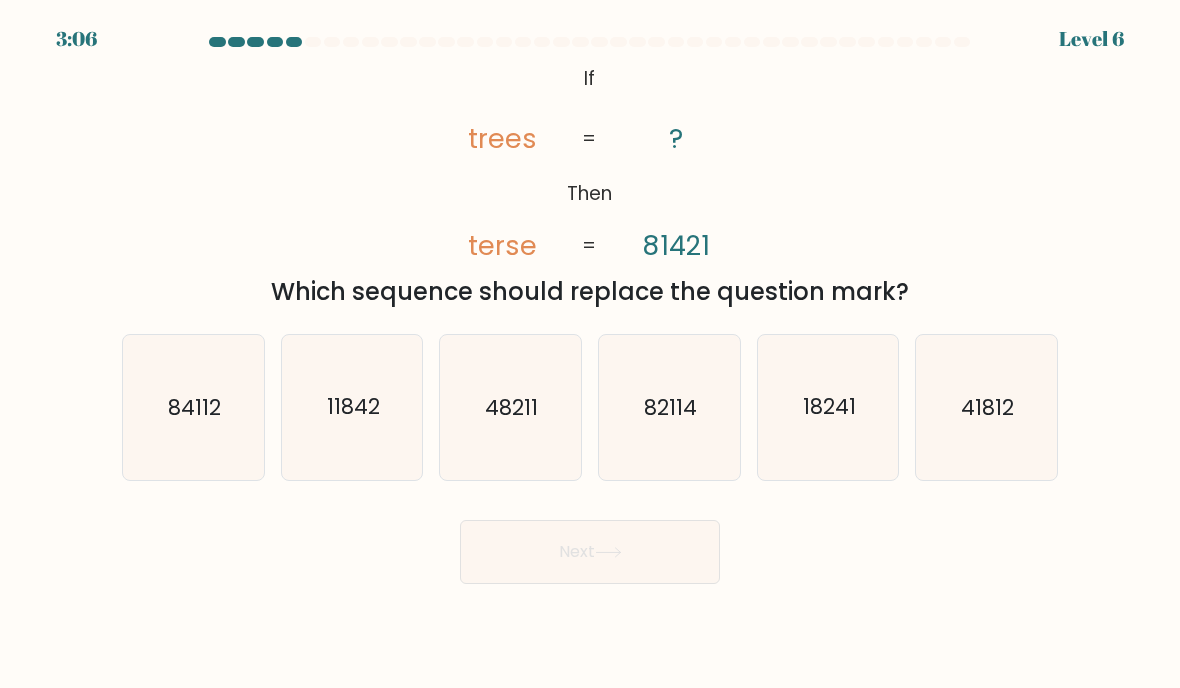 click on "84112" at bounding box center [194, 407] 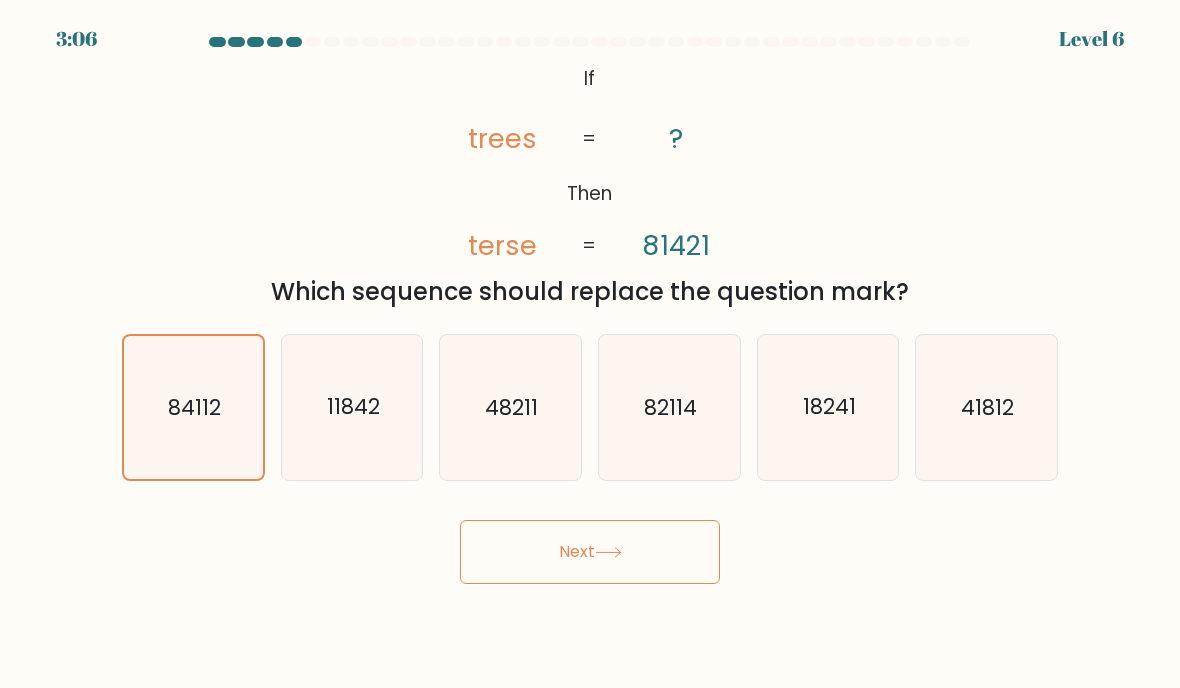 click on "Next" at bounding box center [590, 552] 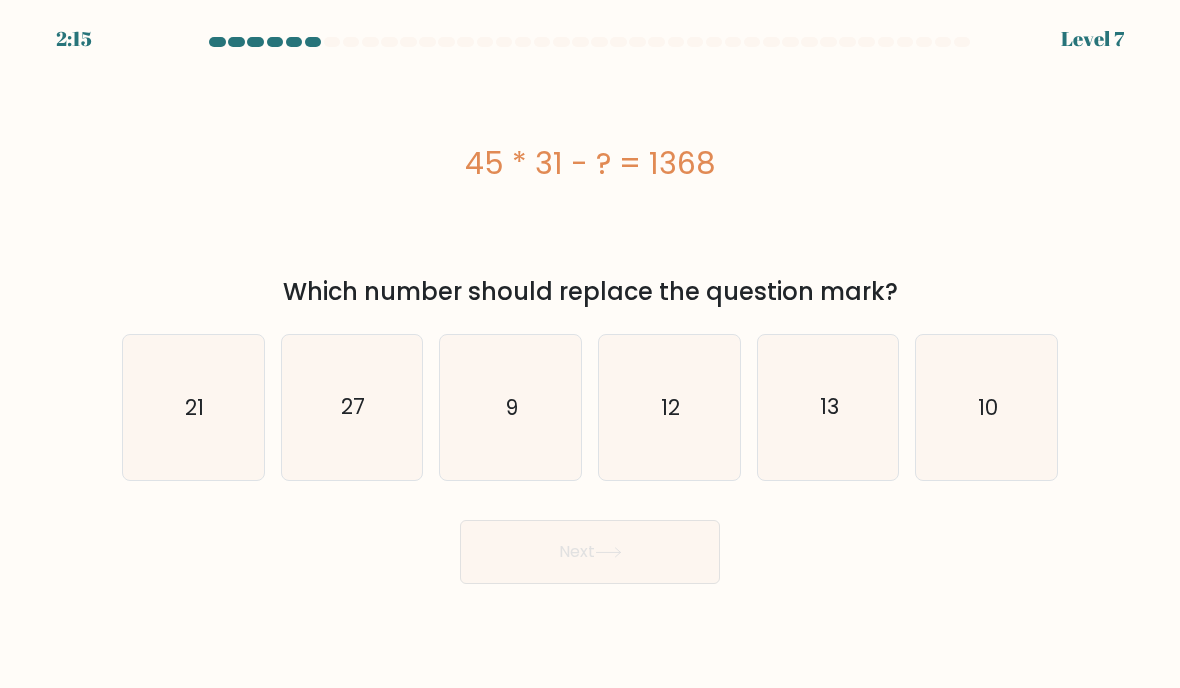 click on "27" at bounding box center (352, 407) 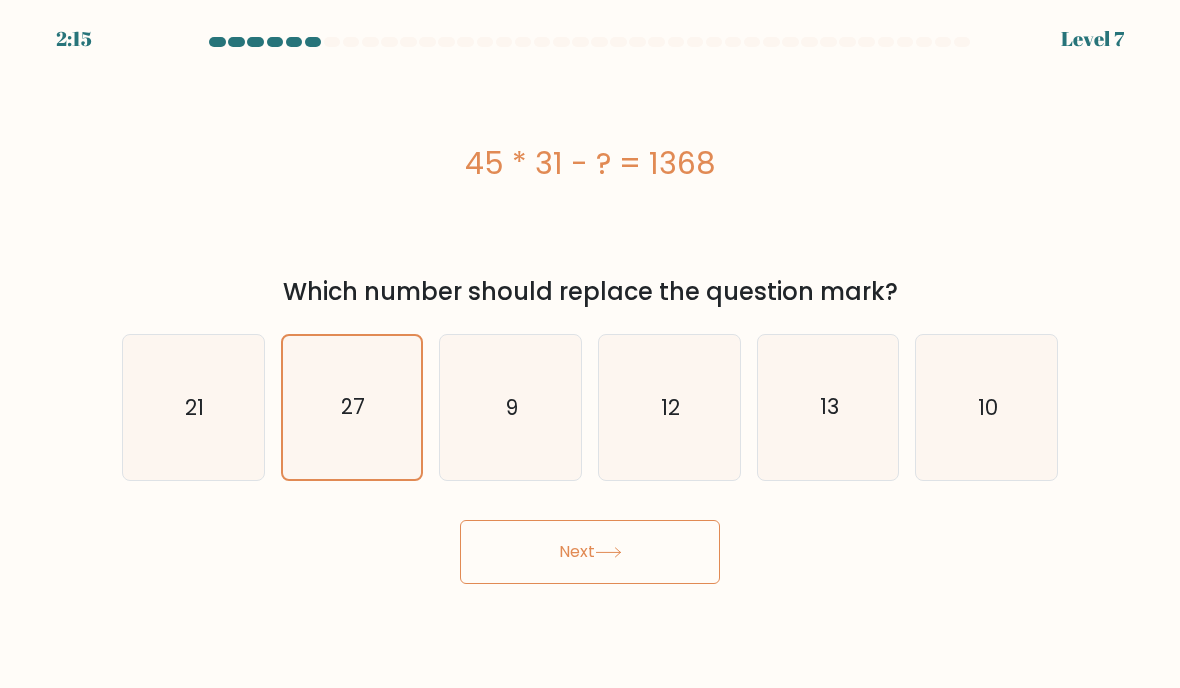 click on "Next" at bounding box center [590, 552] 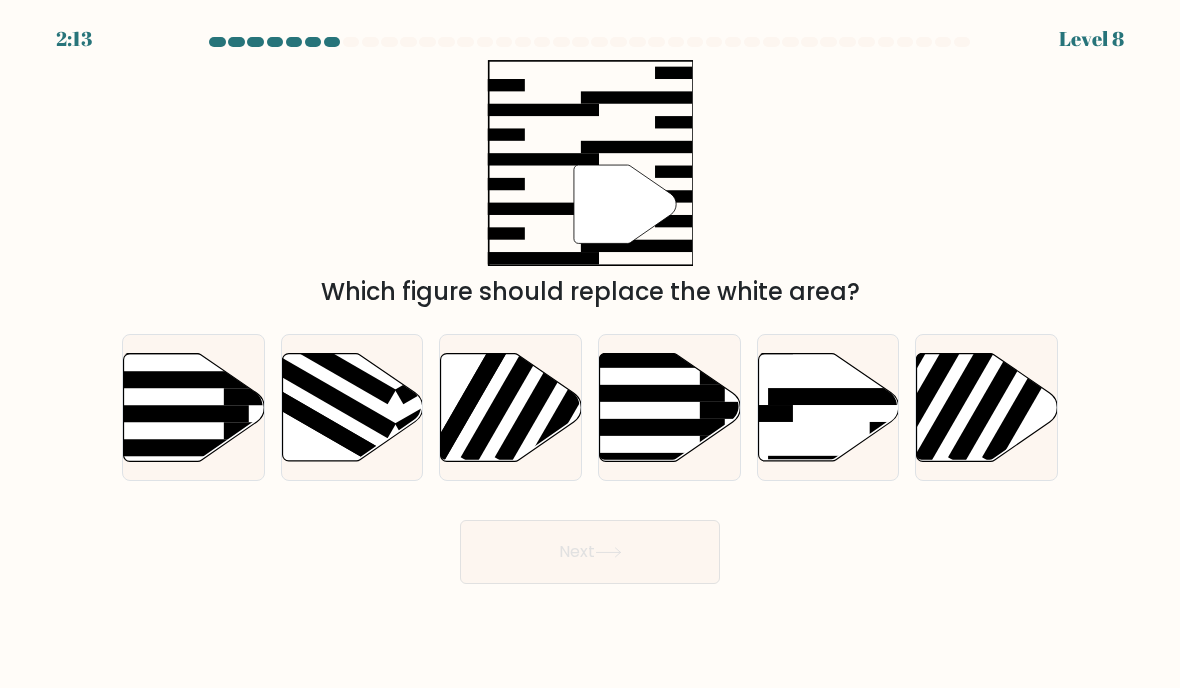 click on "Next" at bounding box center (590, 552) 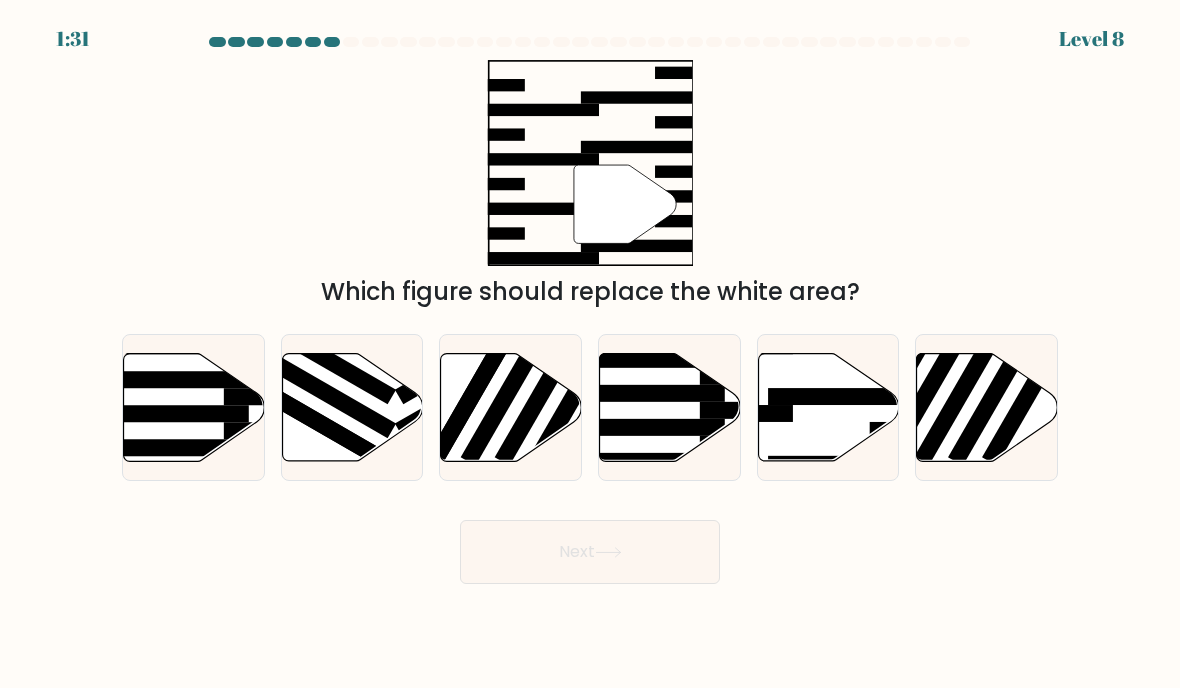 click at bounding box center (670, 407) 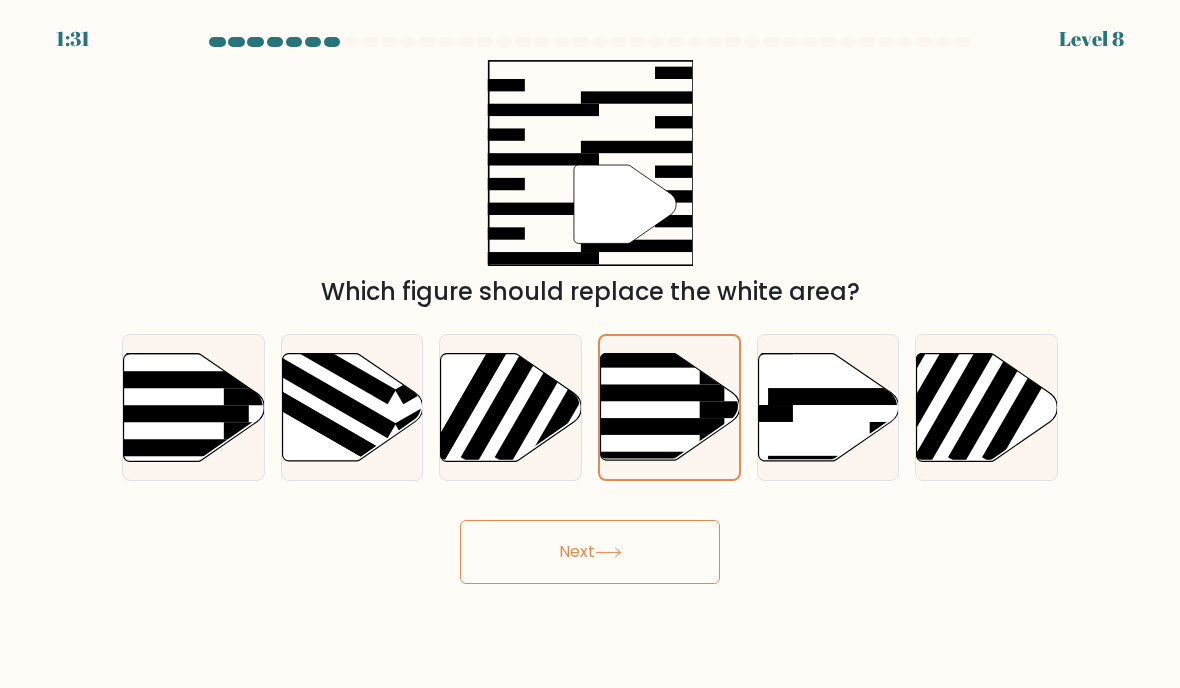 click on "Next" at bounding box center [590, 552] 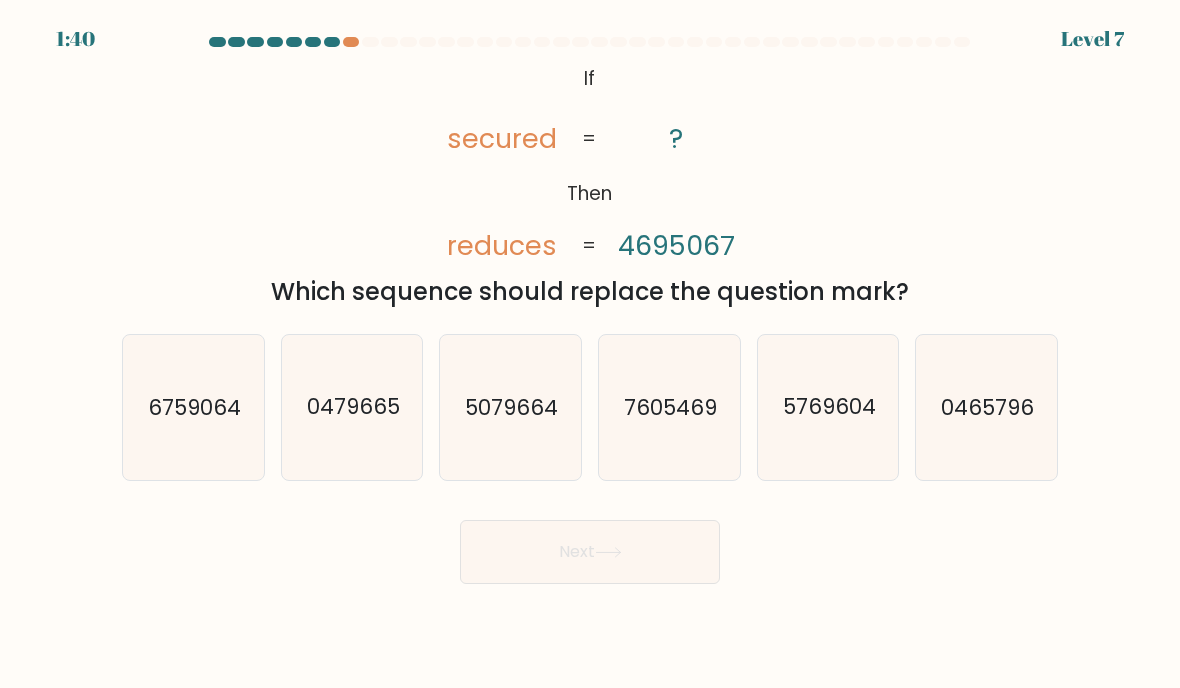 click on "7605469" at bounding box center [669, 407] 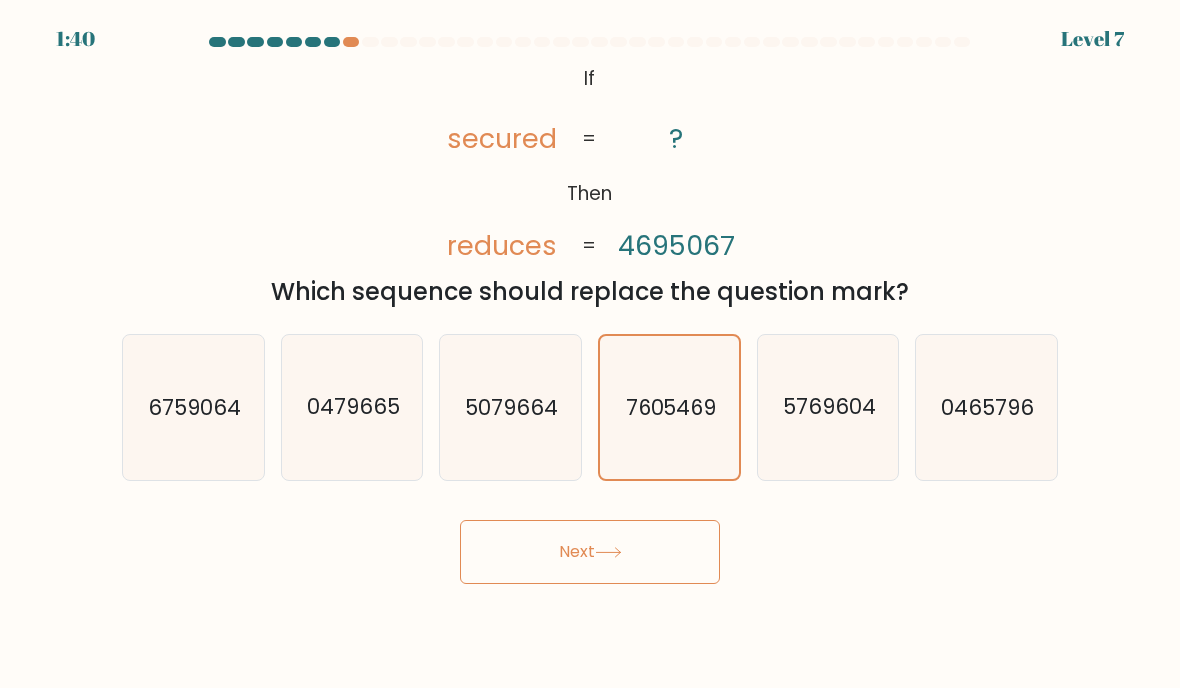 click on "Next" at bounding box center (590, 552) 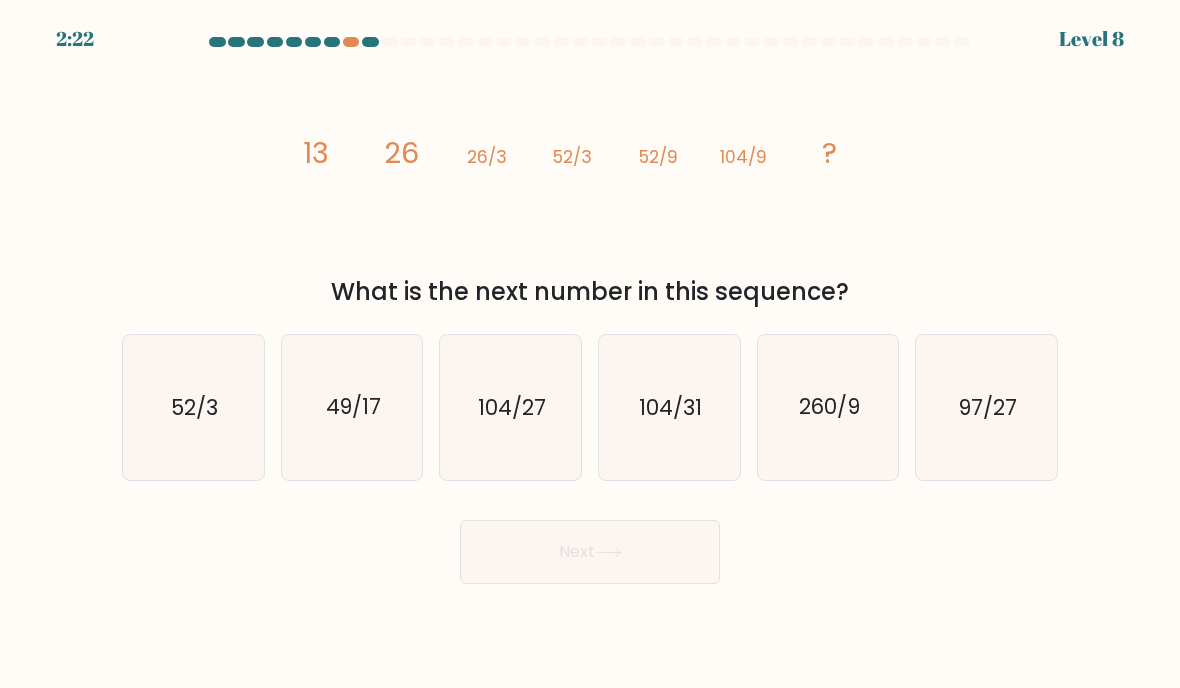 click on "104/31" at bounding box center (670, 407) 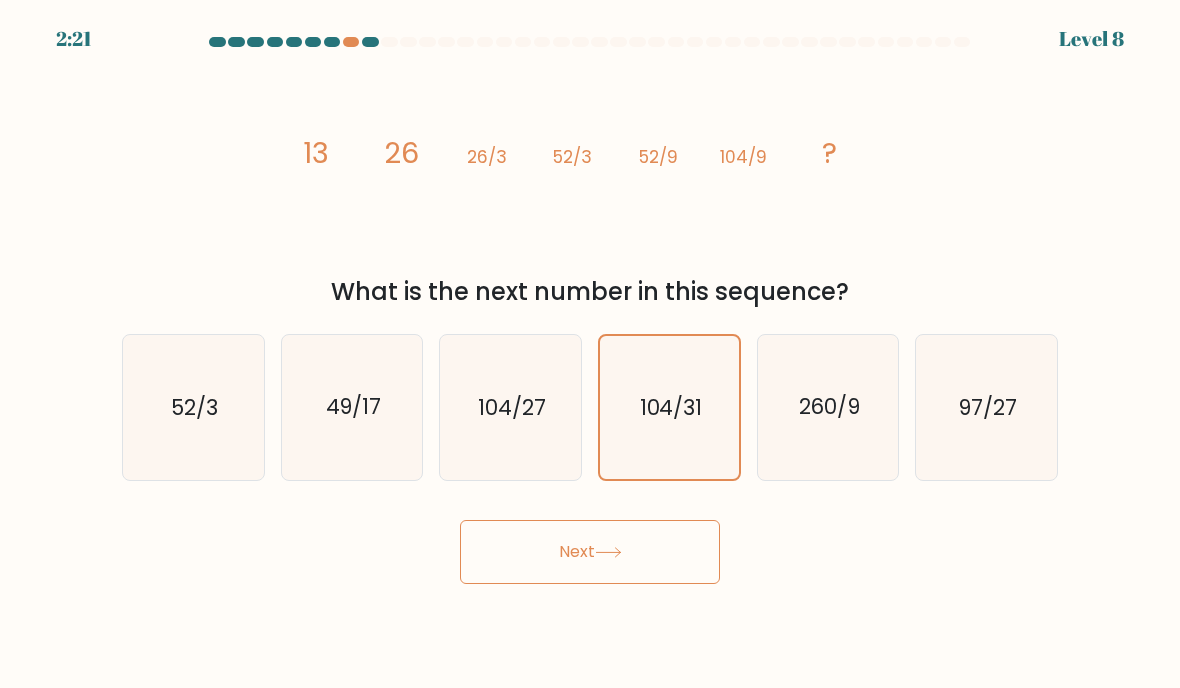 click on "Next" at bounding box center [590, 552] 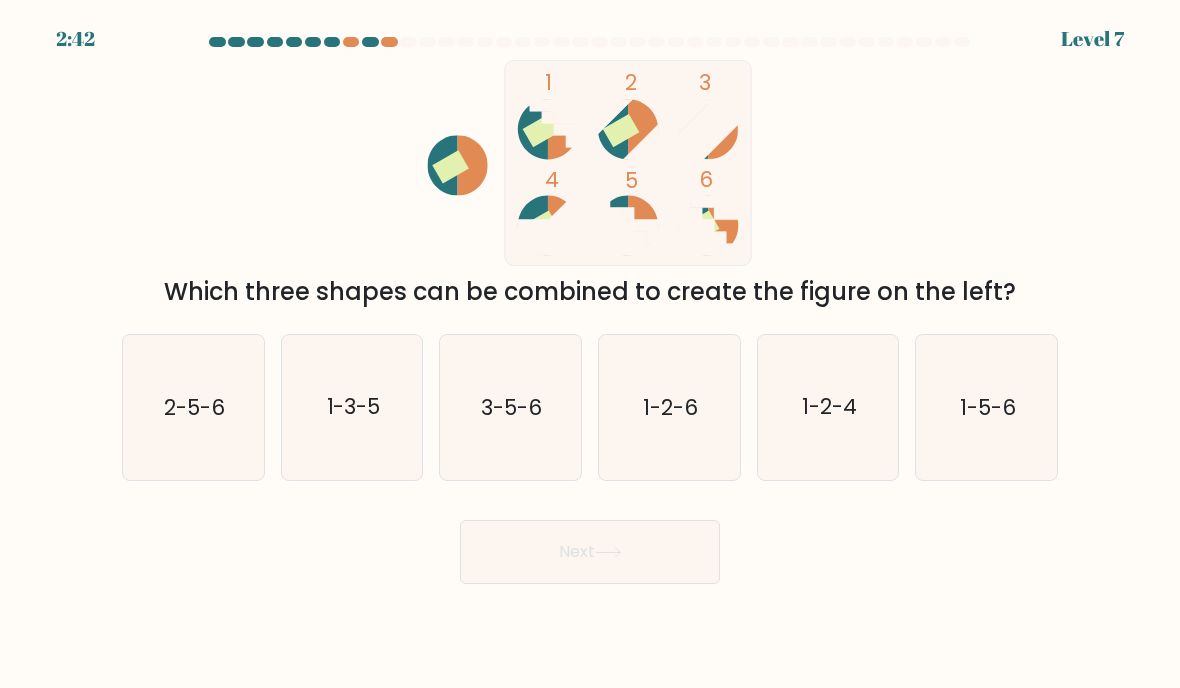 click on "1-5-6" at bounding box center [988, 407] 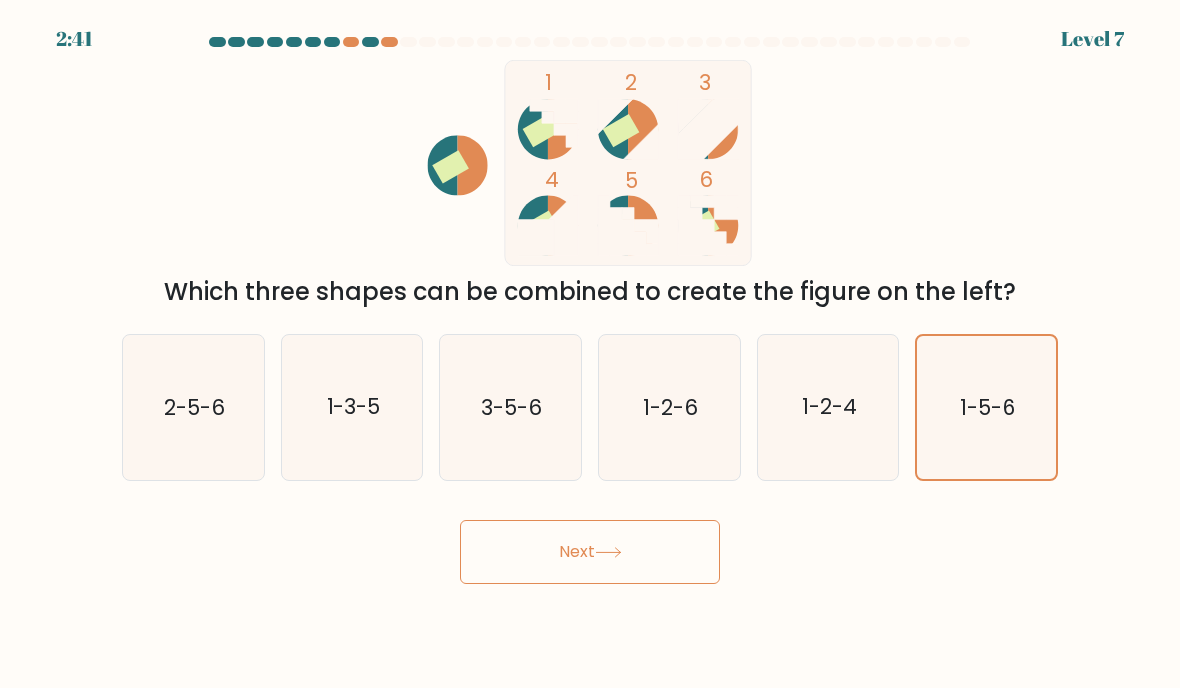 click on "Next" at bounding box center (590, 552) 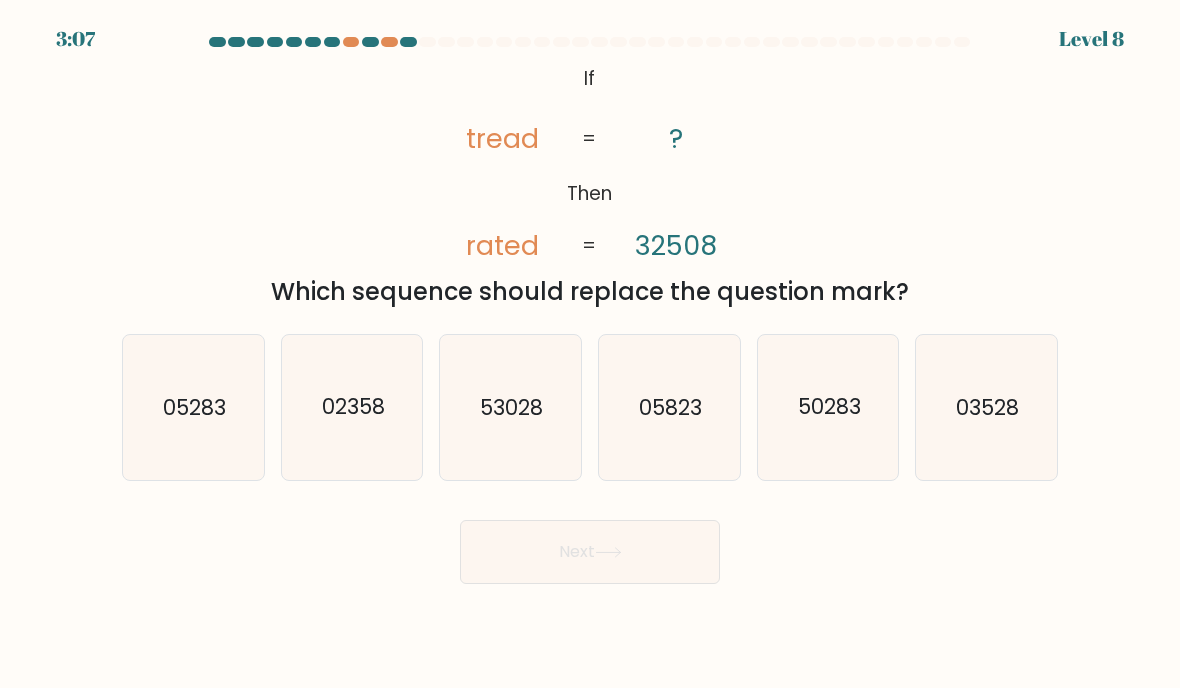 click on "50283" at bounding box center (828, 407) 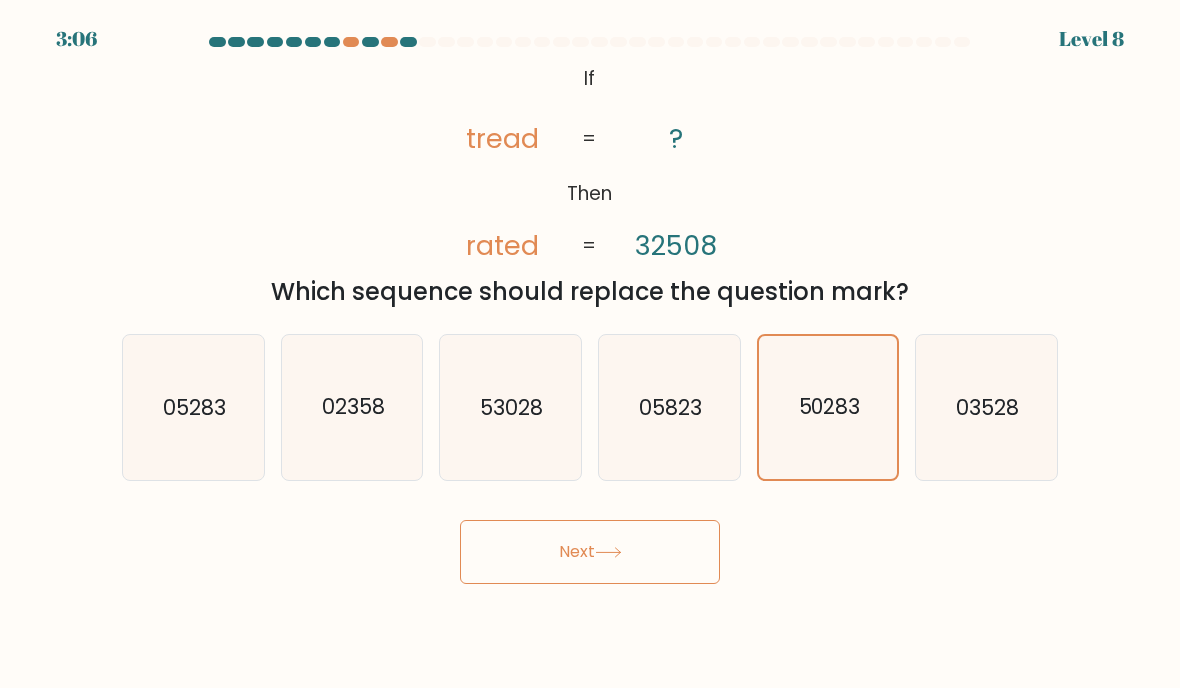 click on "Next" at bounding box center [590, 552] 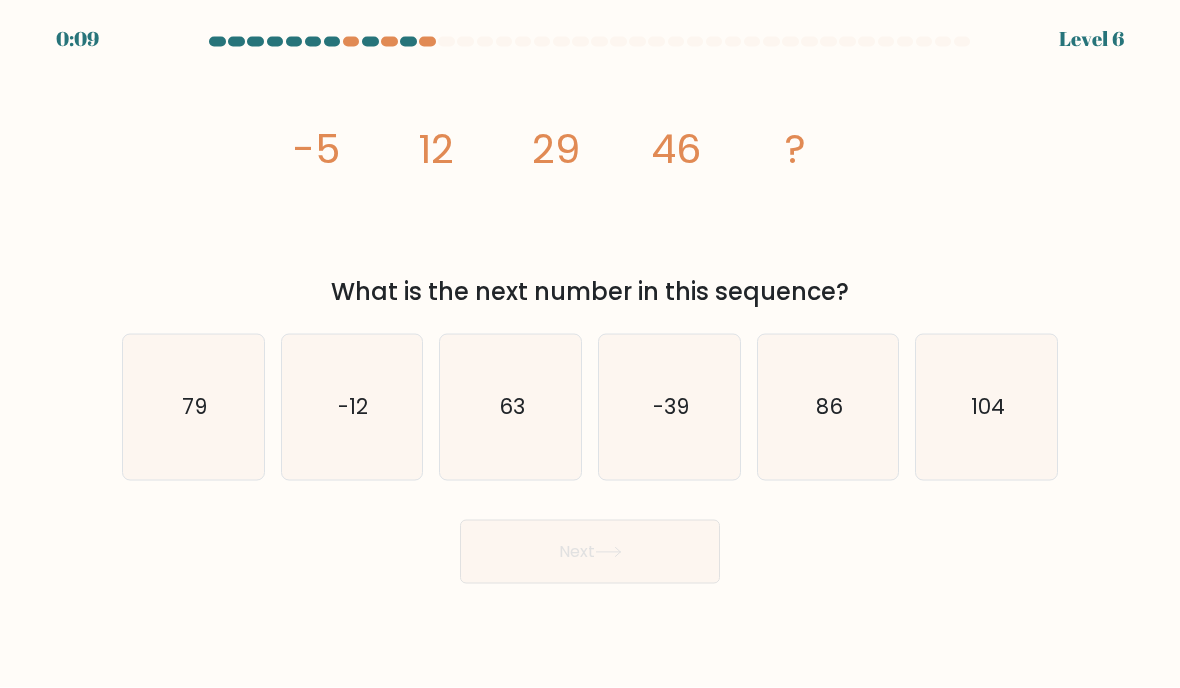 scroll, scrollTop: 0, scrollLeft: 0, axis: both 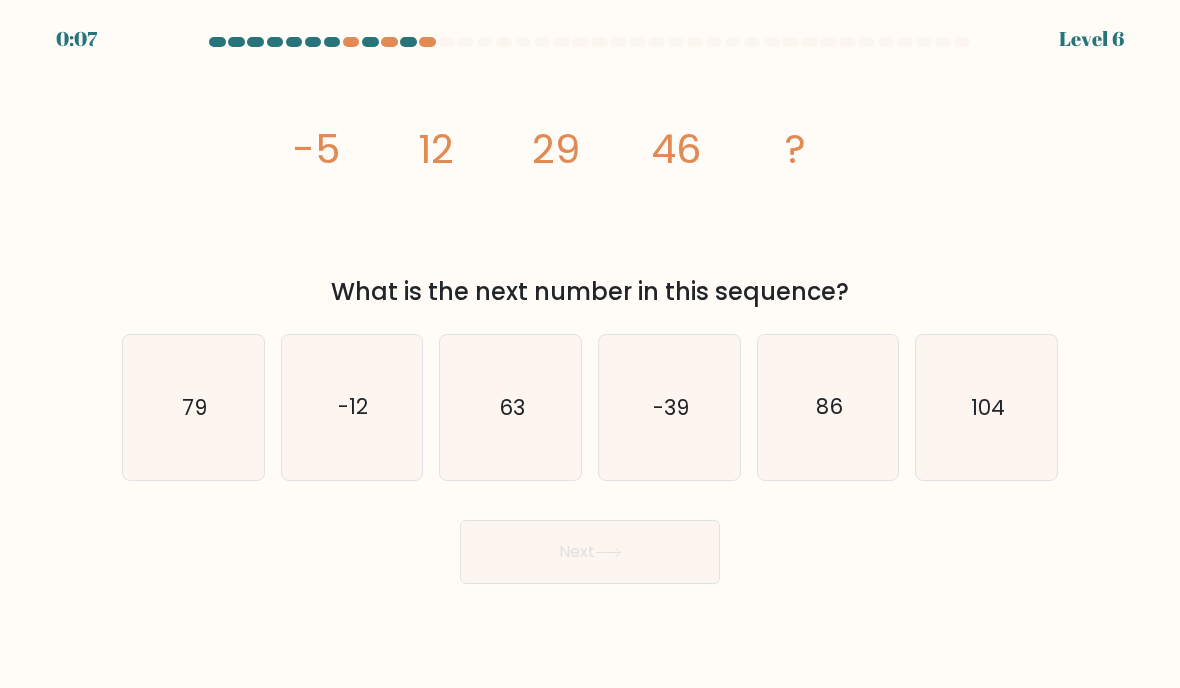 click on "63" at bounding box center [510, 407] 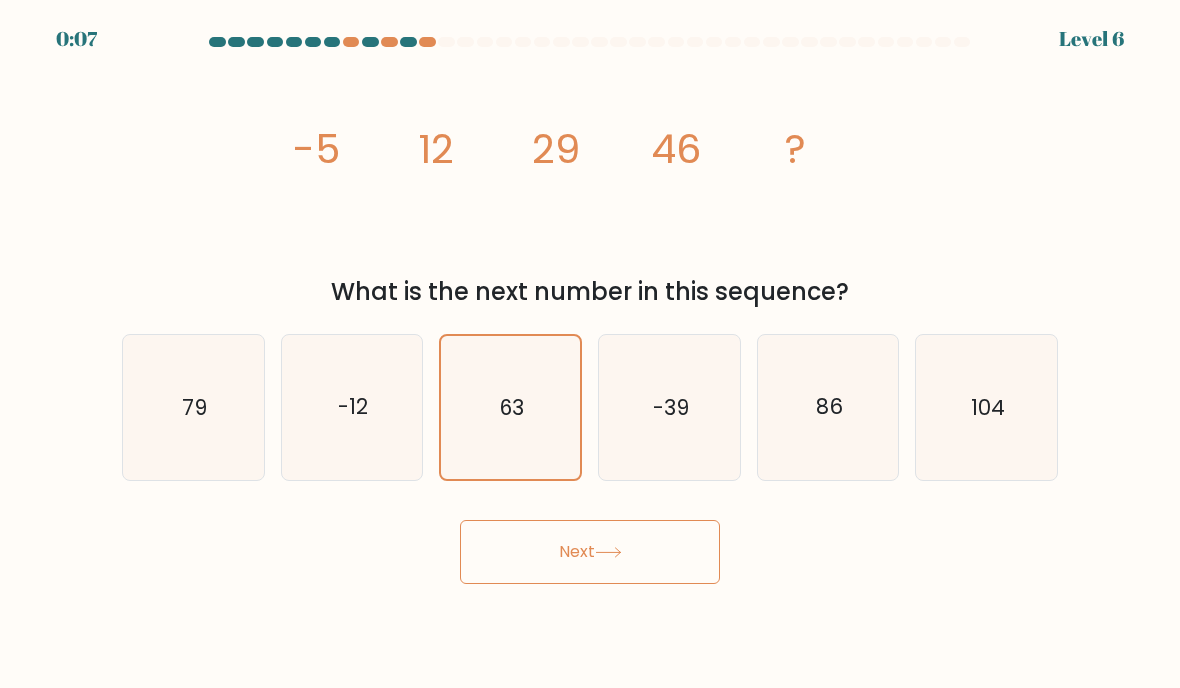 click on "-12" at bounding box center (352, 407) 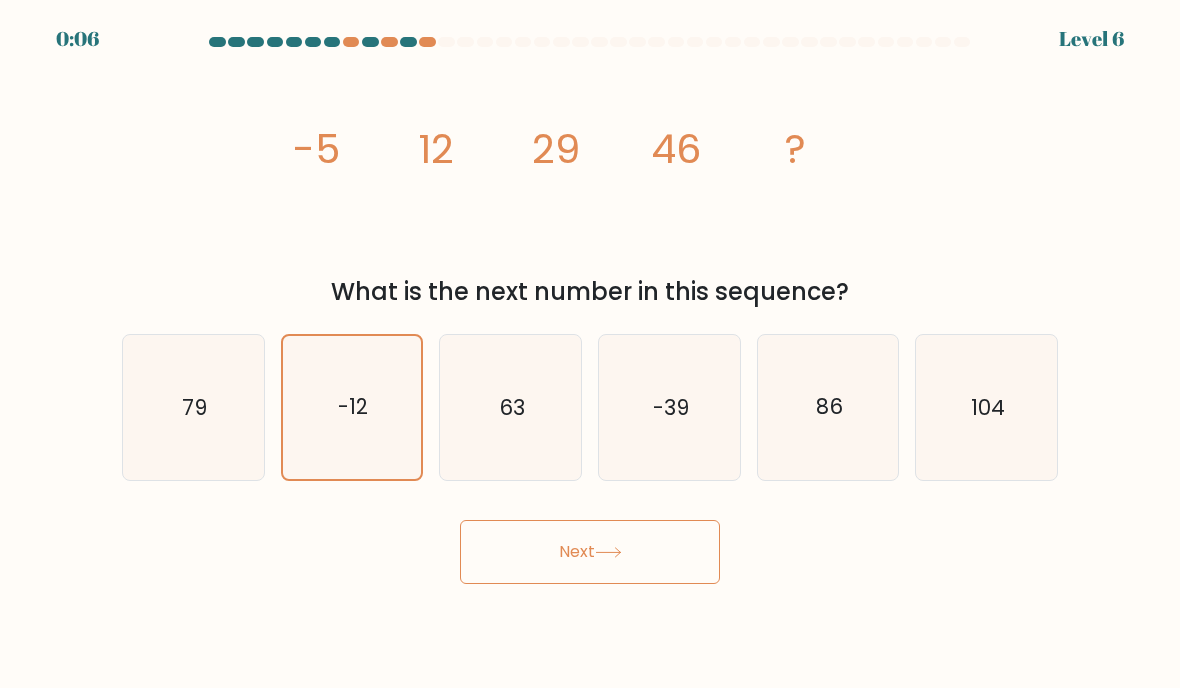 click on "Next" at bounding box center [590, 552] 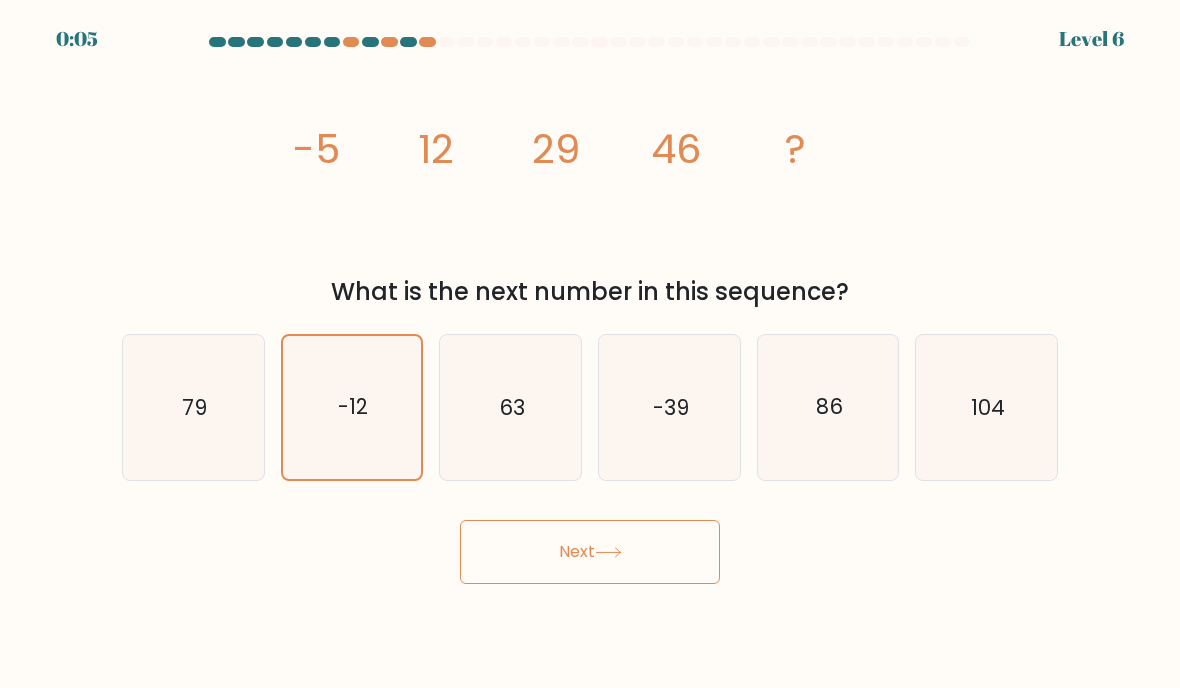 click on "Next" at bounding box center [590, 552] 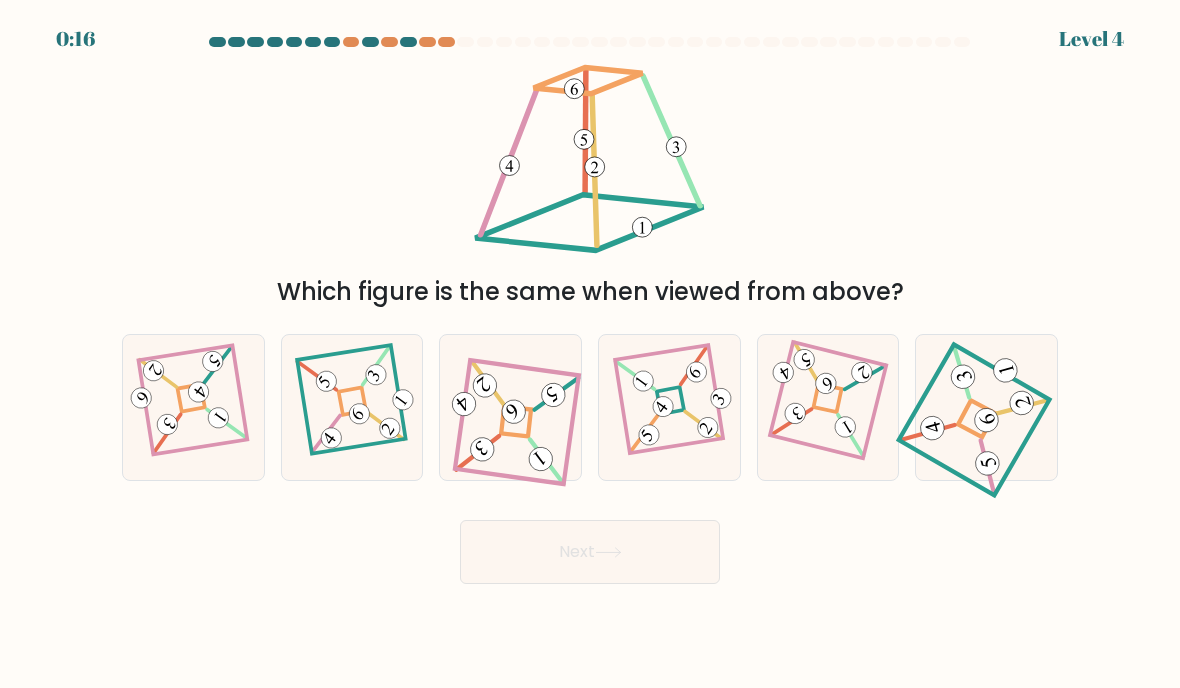 click at bounding box center (390, 428) 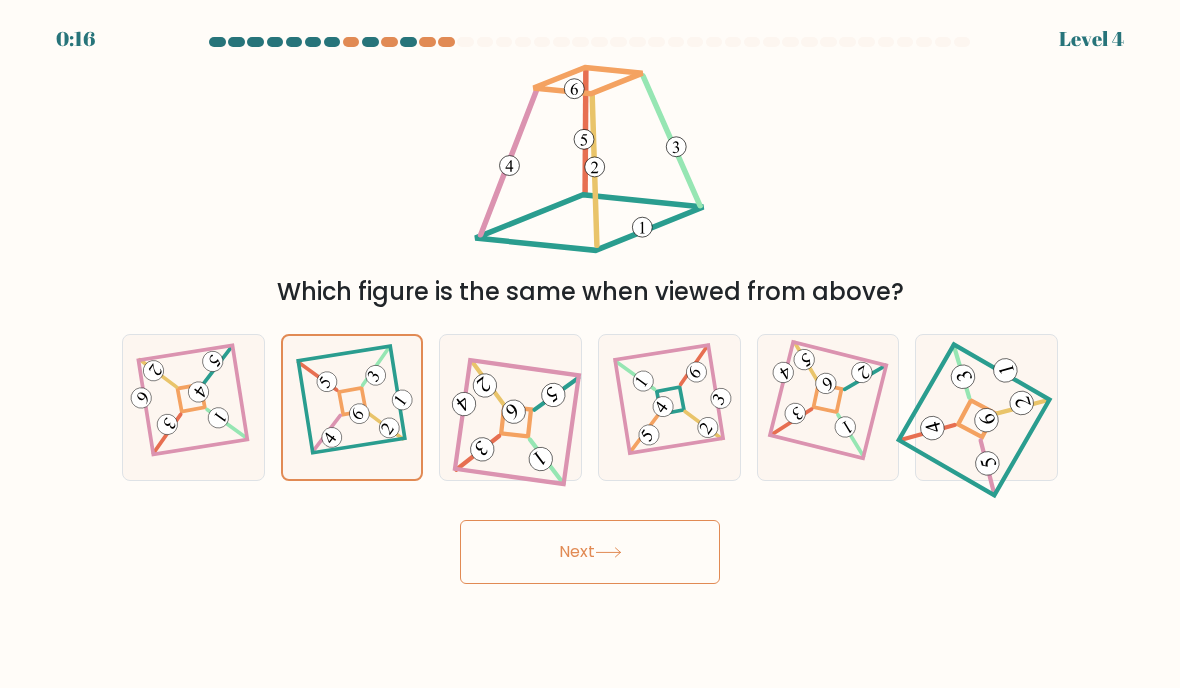 click on "Next" at bounding box center (590, 552) 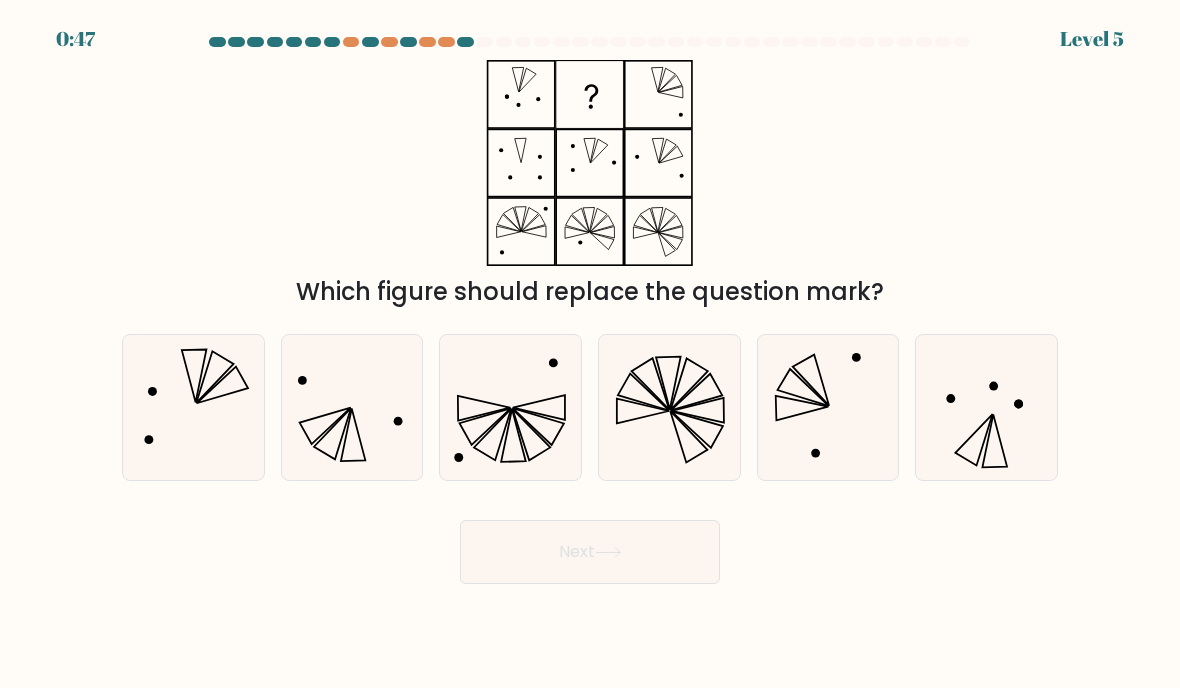 click at bounding box center (193, 407) 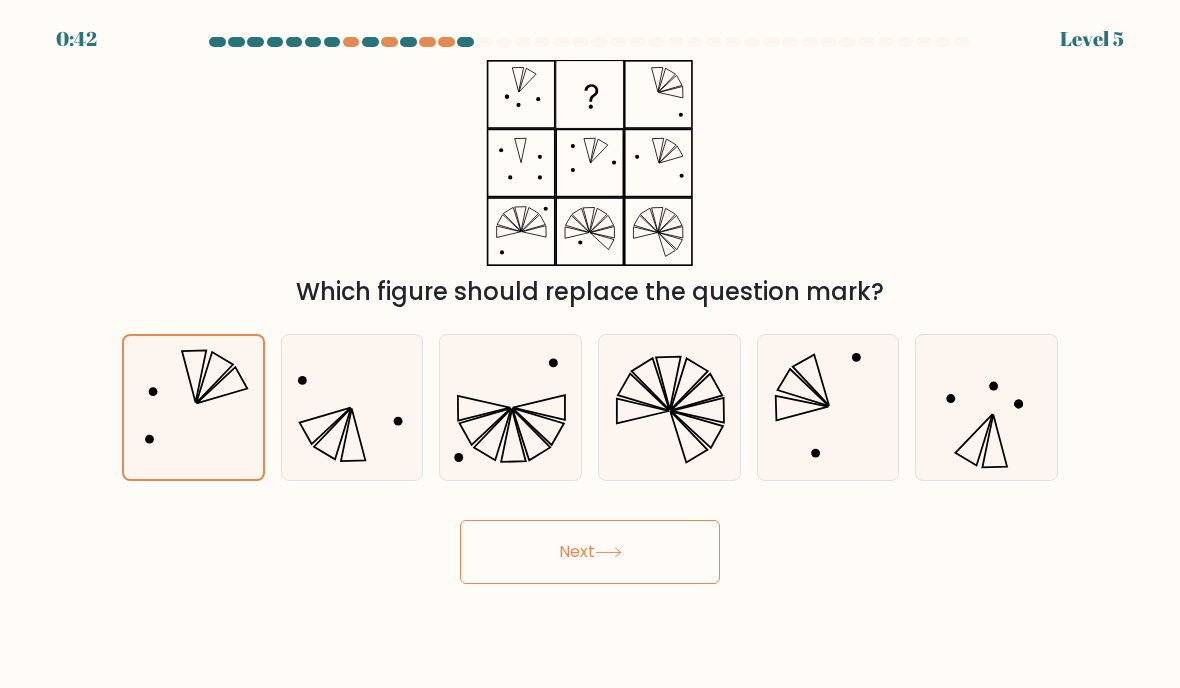 click on "Next" at bounding box center [590, 552] 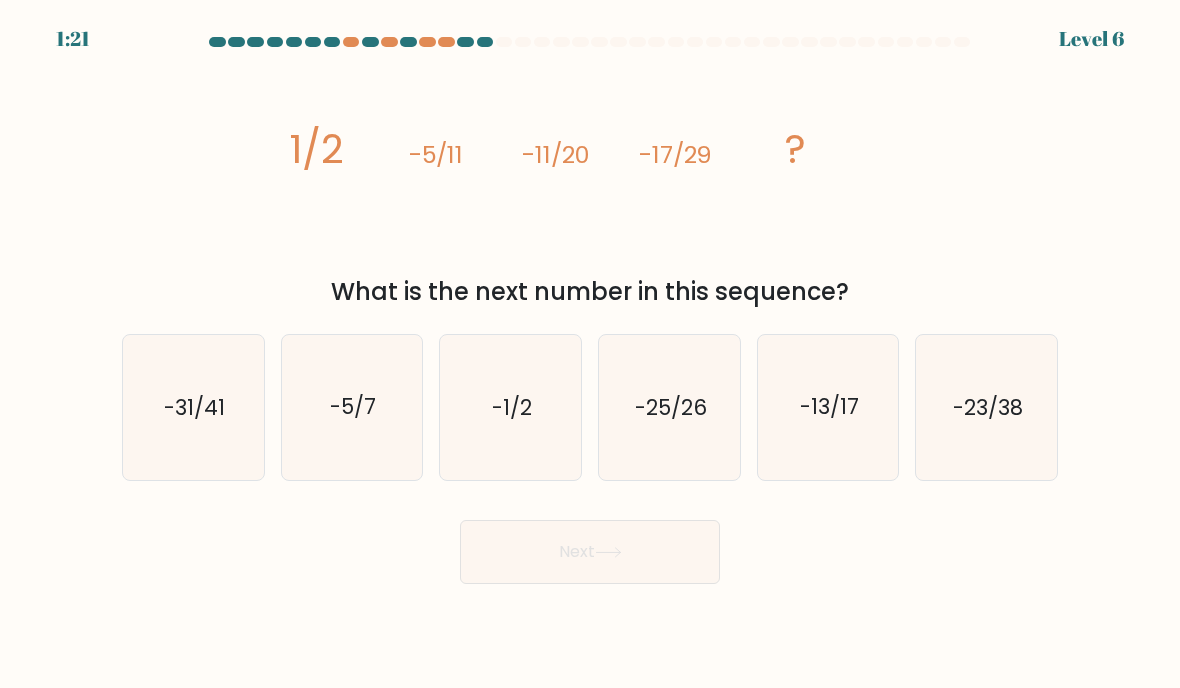 click on "-1/2" at bounding box center (512, 407) 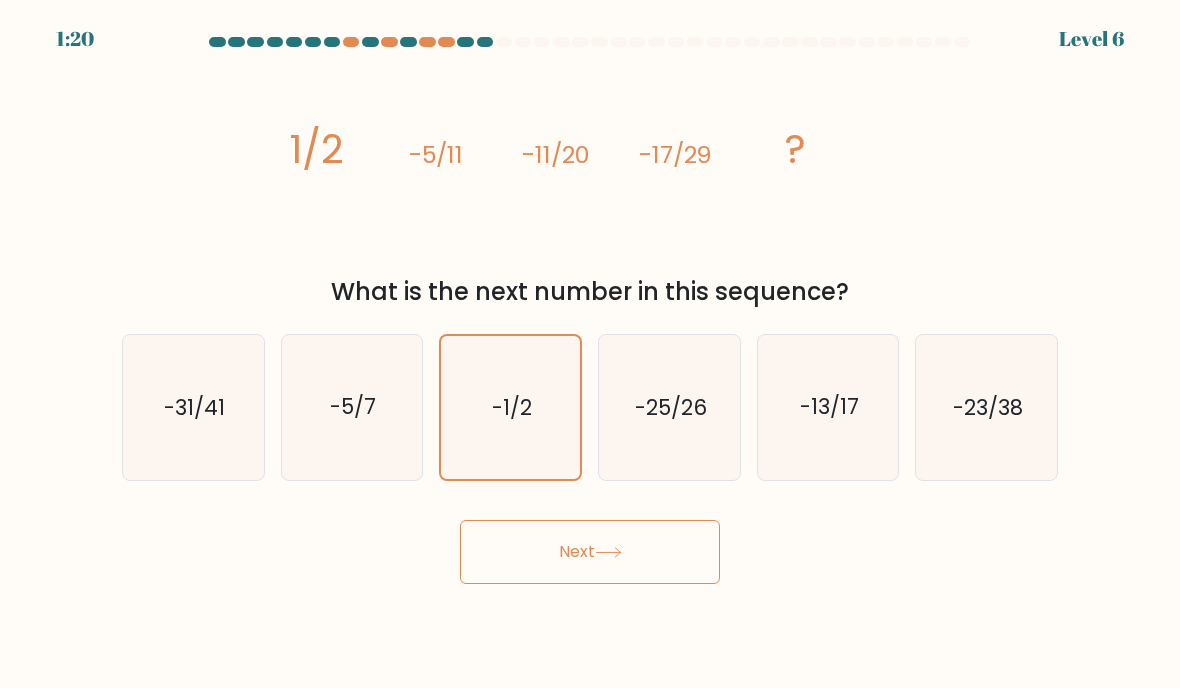 click on "Next" at bounding box center [590, 552] 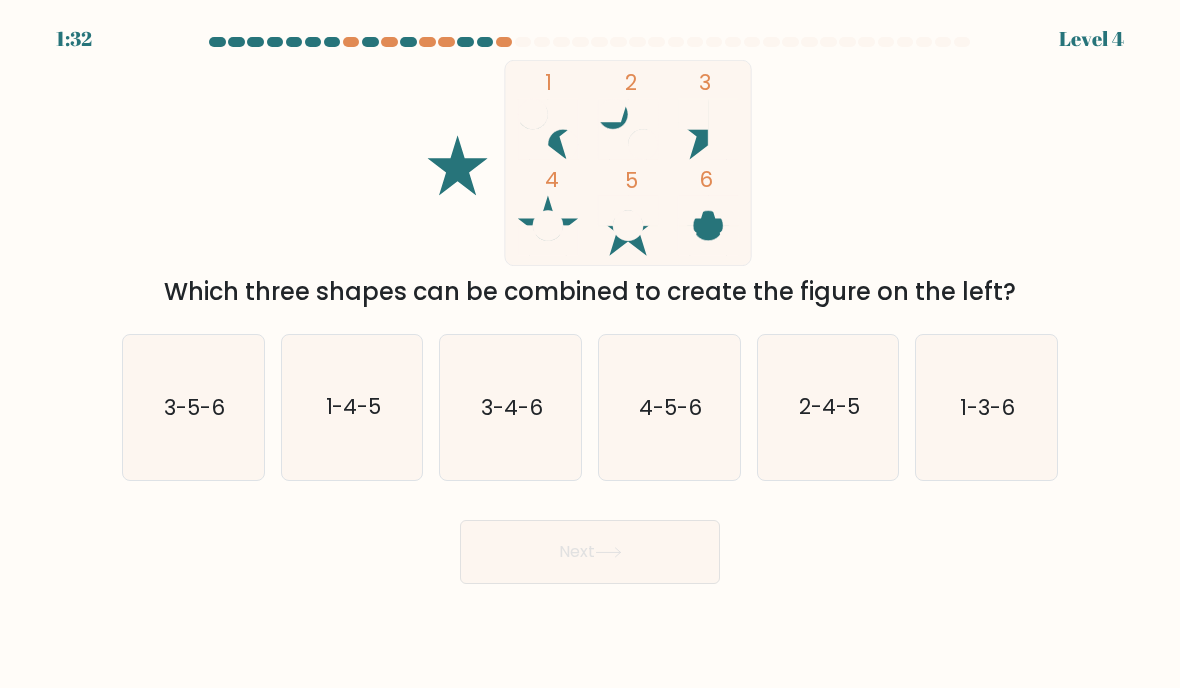 click on "4-5-6" at bounding box center [670, 407] 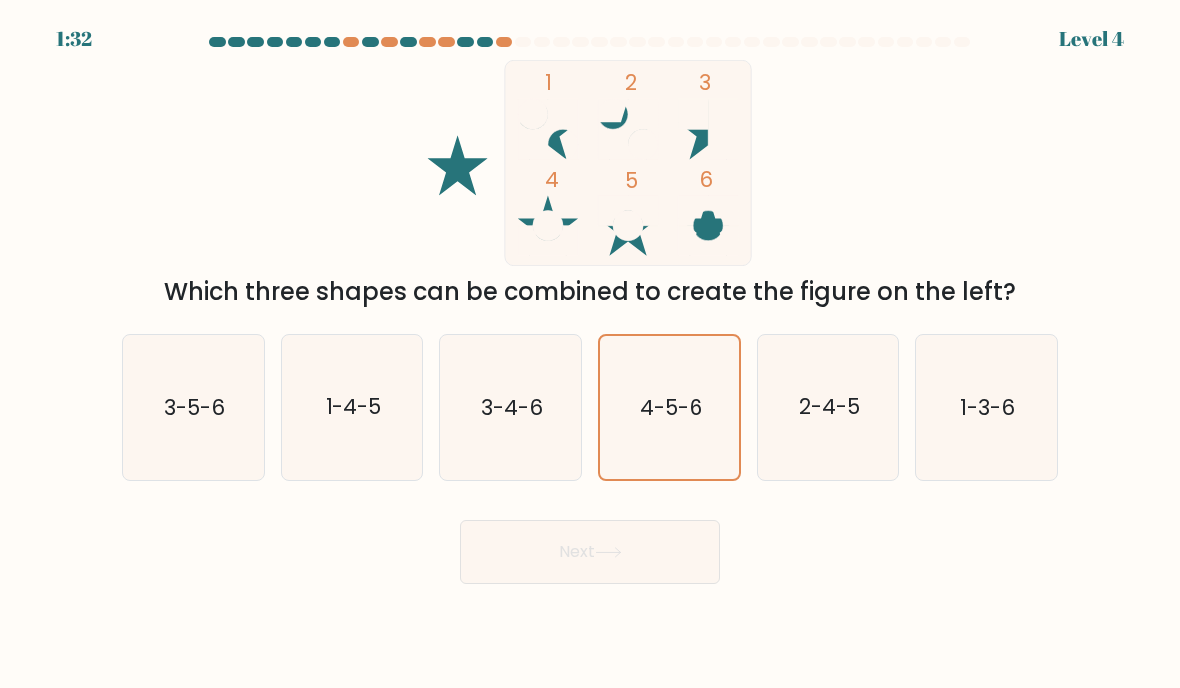 click on "Next" at bounding box center [590, 552] 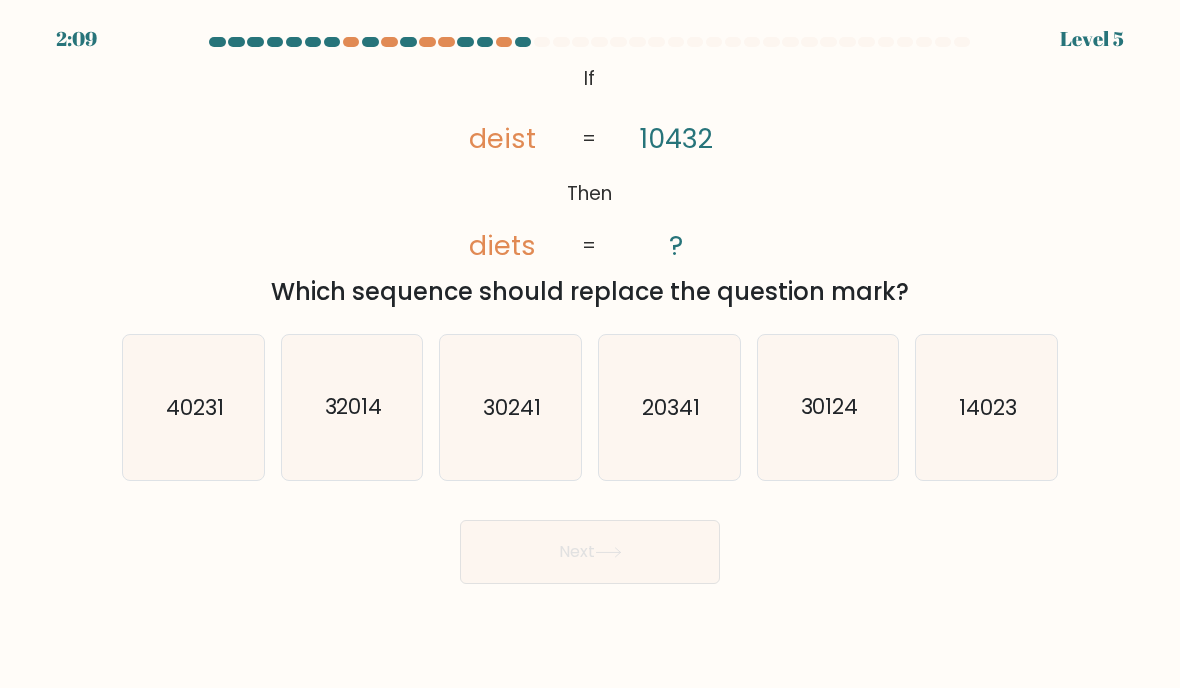 click on "14023" at bounding box center (986, 407) 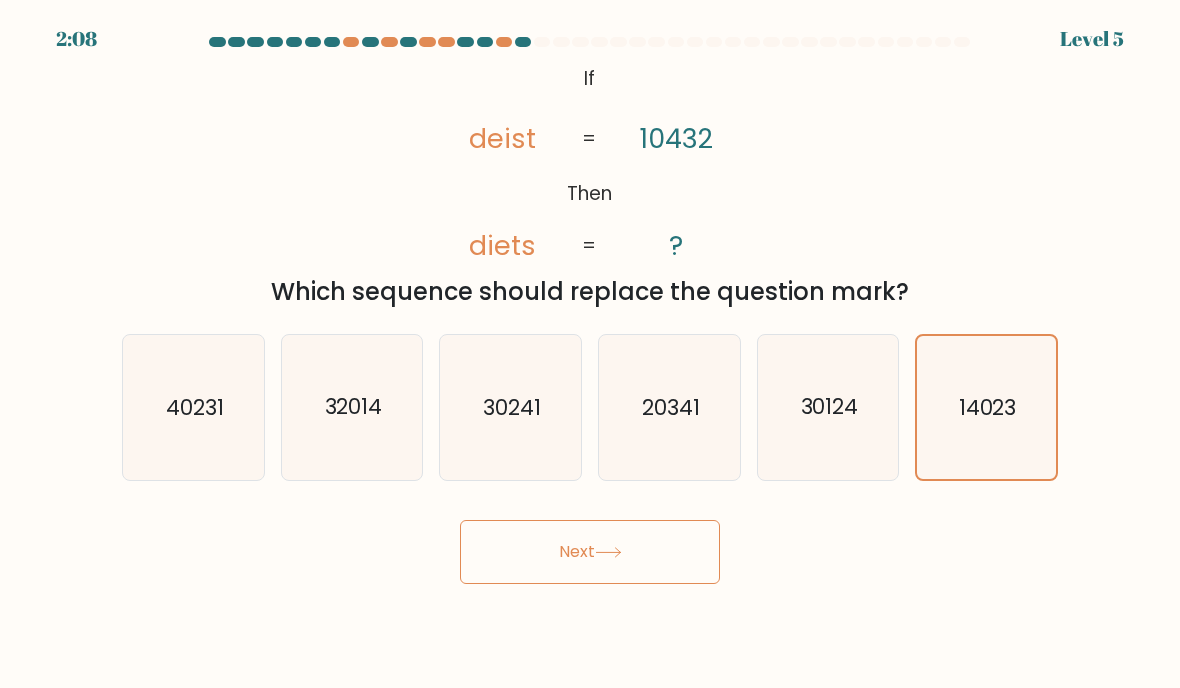 click on "Next" at bounding box center [590, 552] 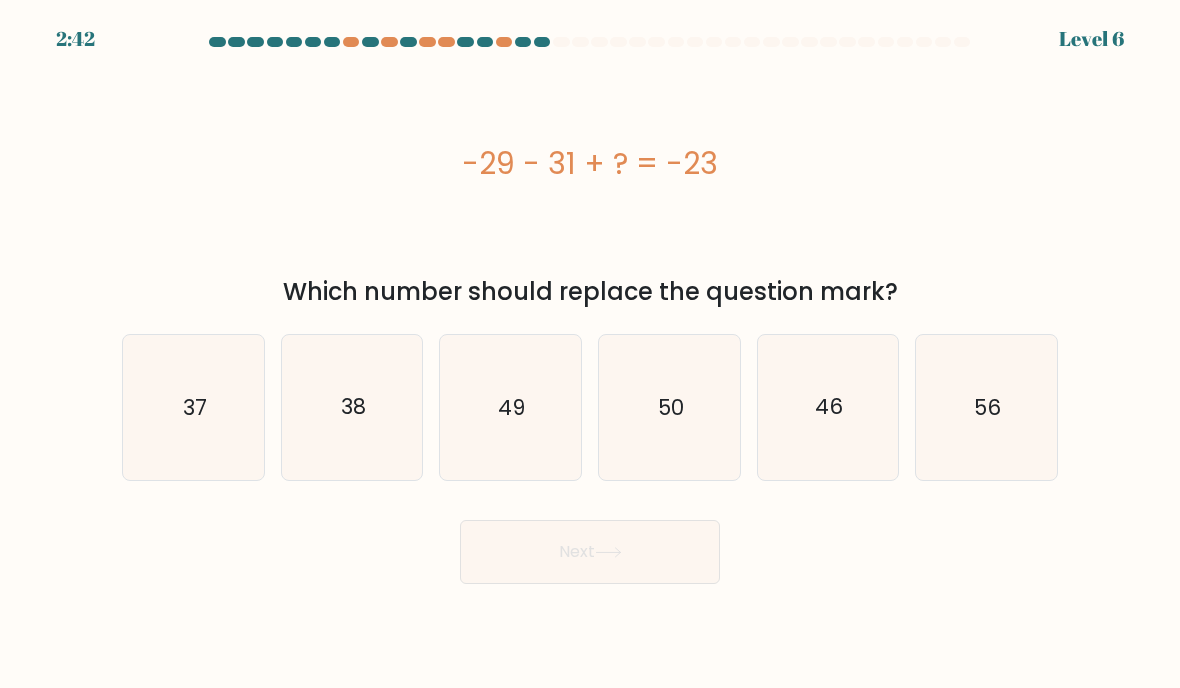 click on "46" at bounding box center (828, 407) 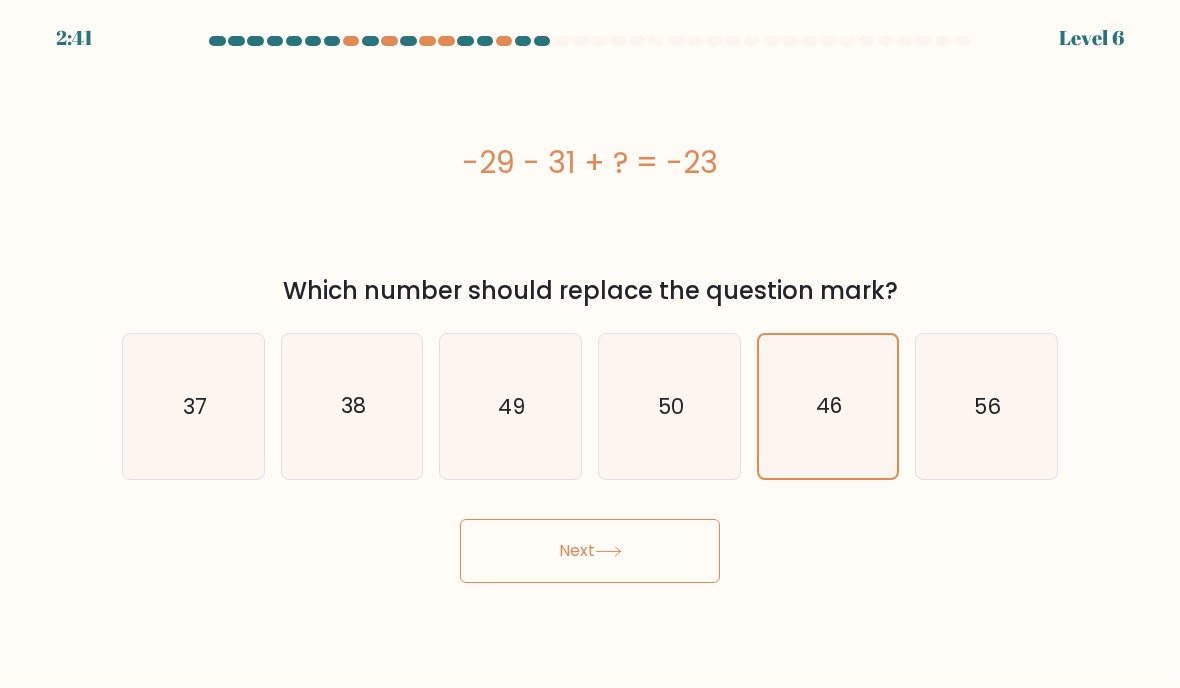 scroll, scrollTop: 84, scrollLeft: 0, axis: vertical 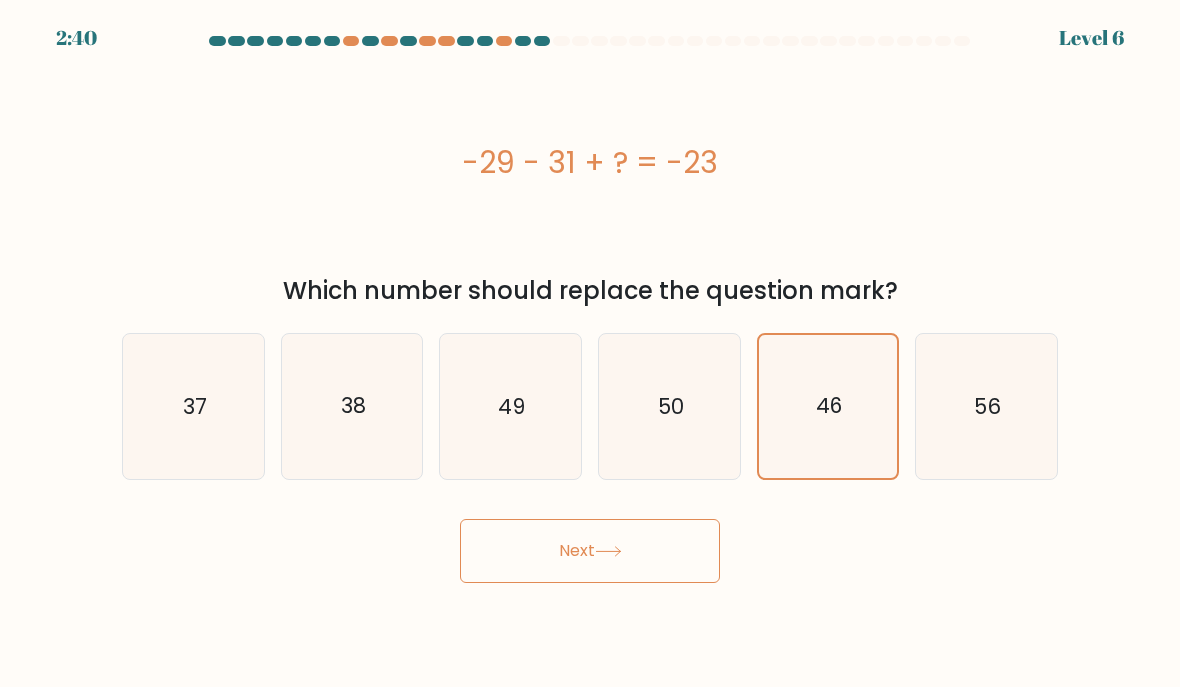 click on "38" at bounding box center [352, 407] 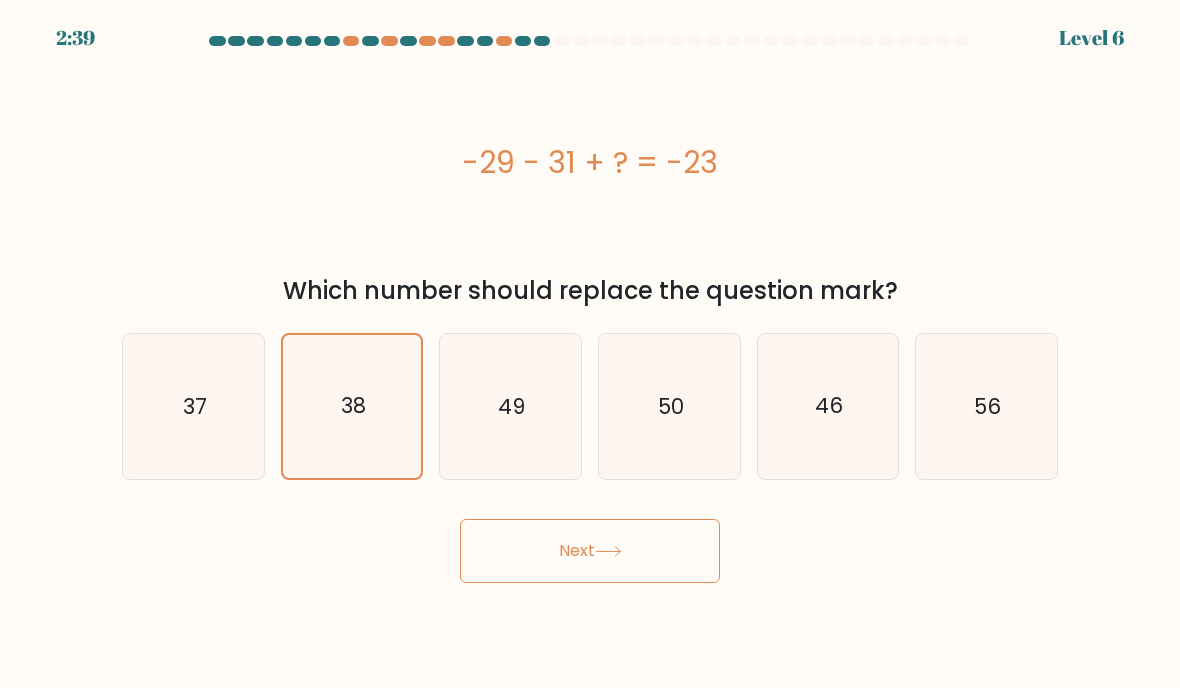 click on "Next" at bounding box center (590, 552) 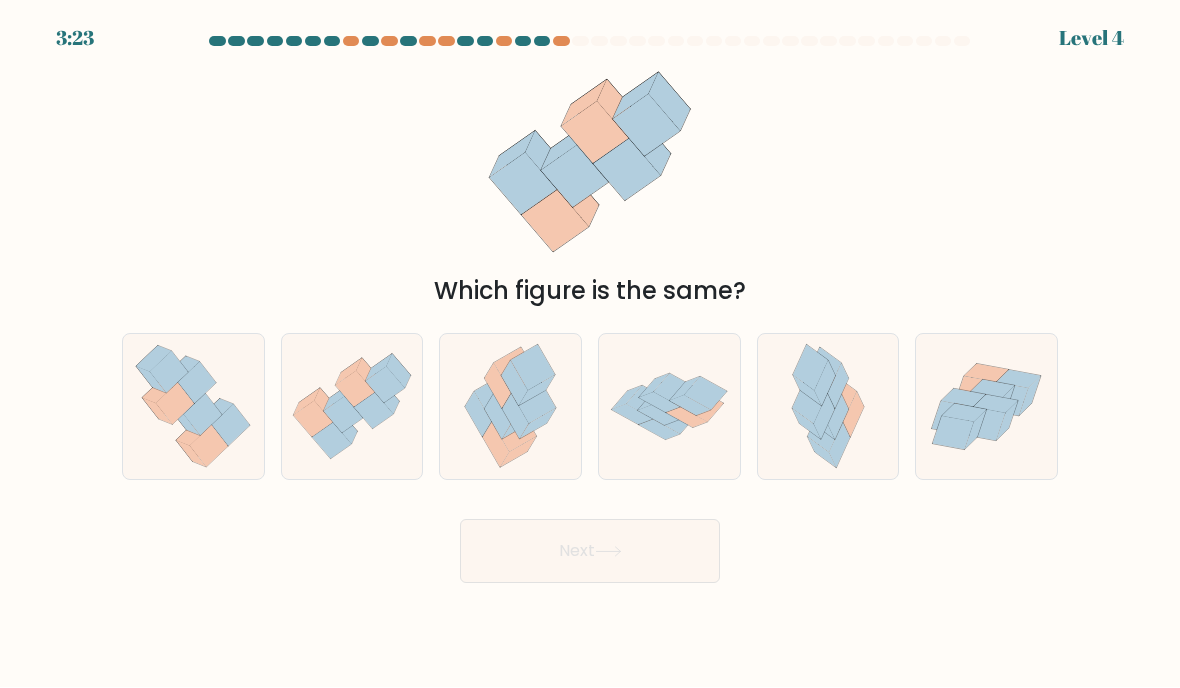 scroll, scrollTop: 0, scrollLeft: 0, axis: both 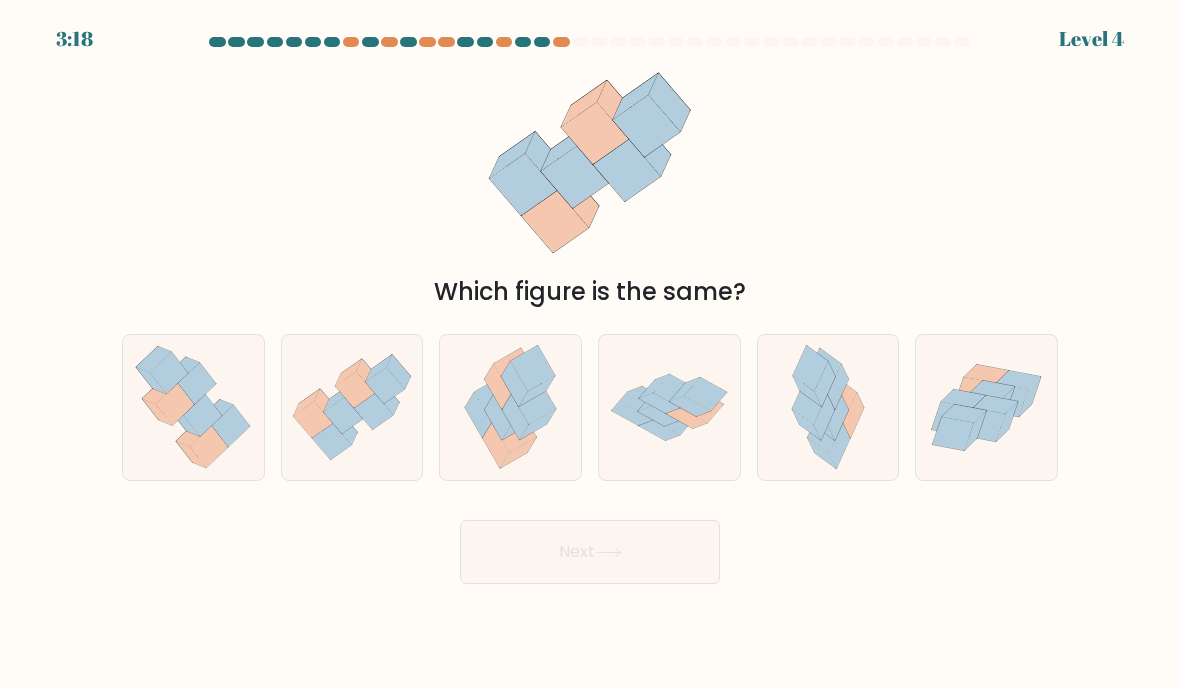 click at bounding box center (515, 417) 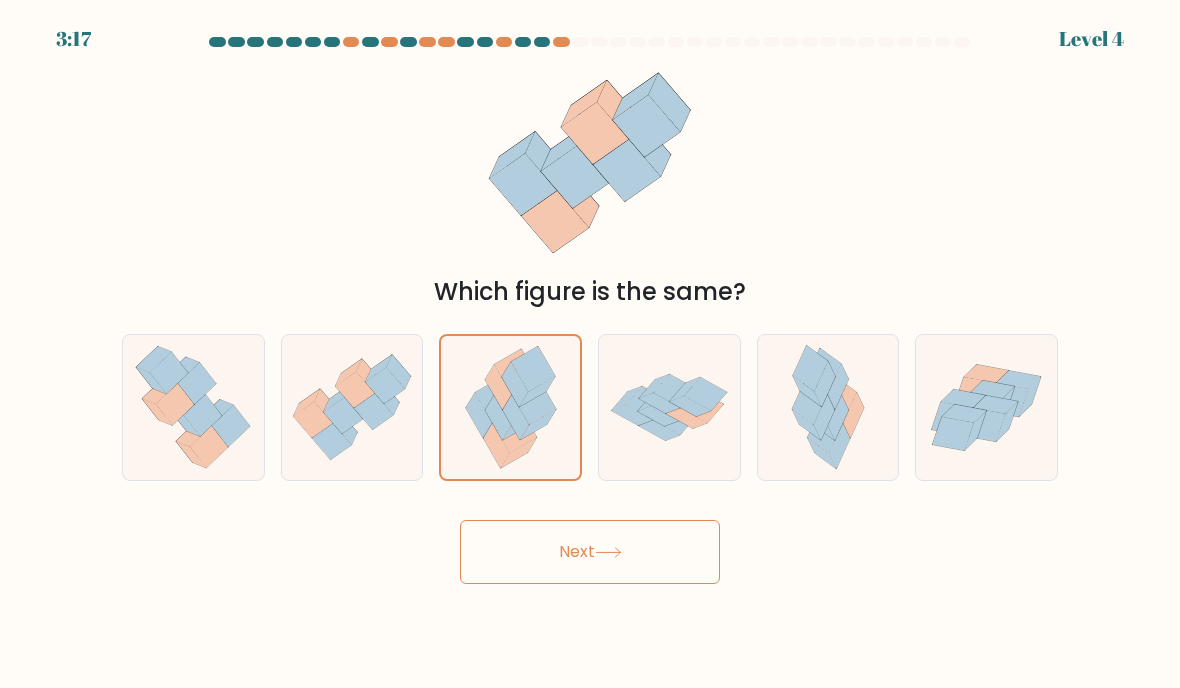click on "Next" at bounding box center (590, 552) 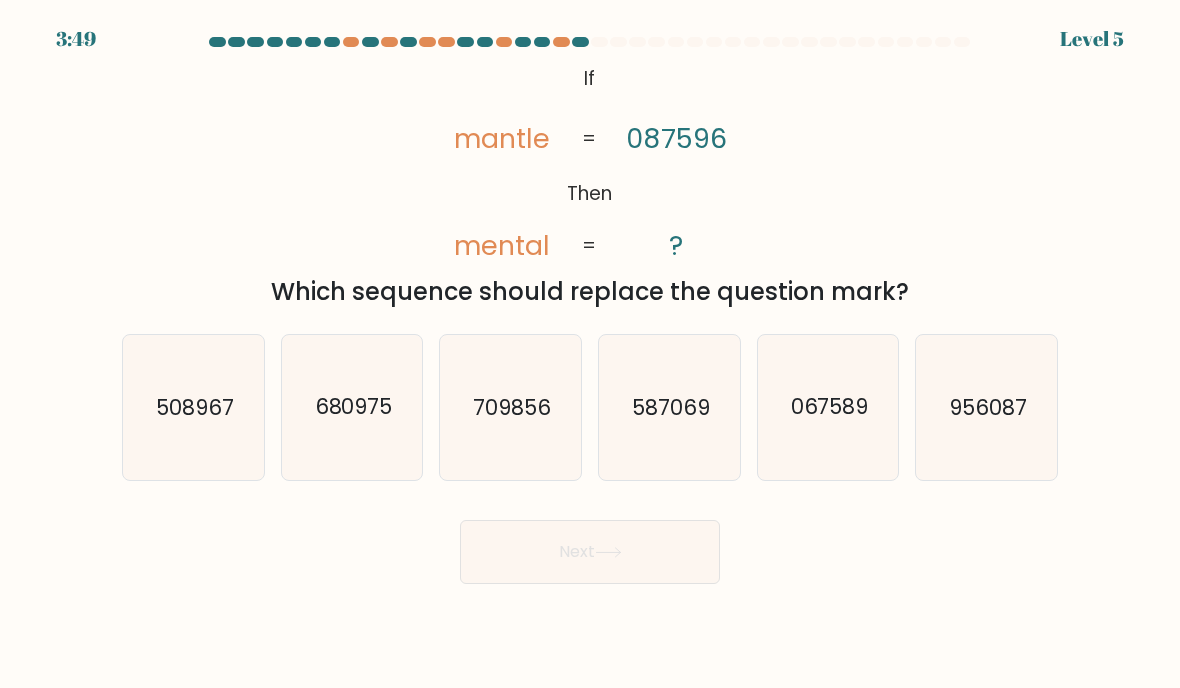 click on "067589" at bounding box center (828, 407) 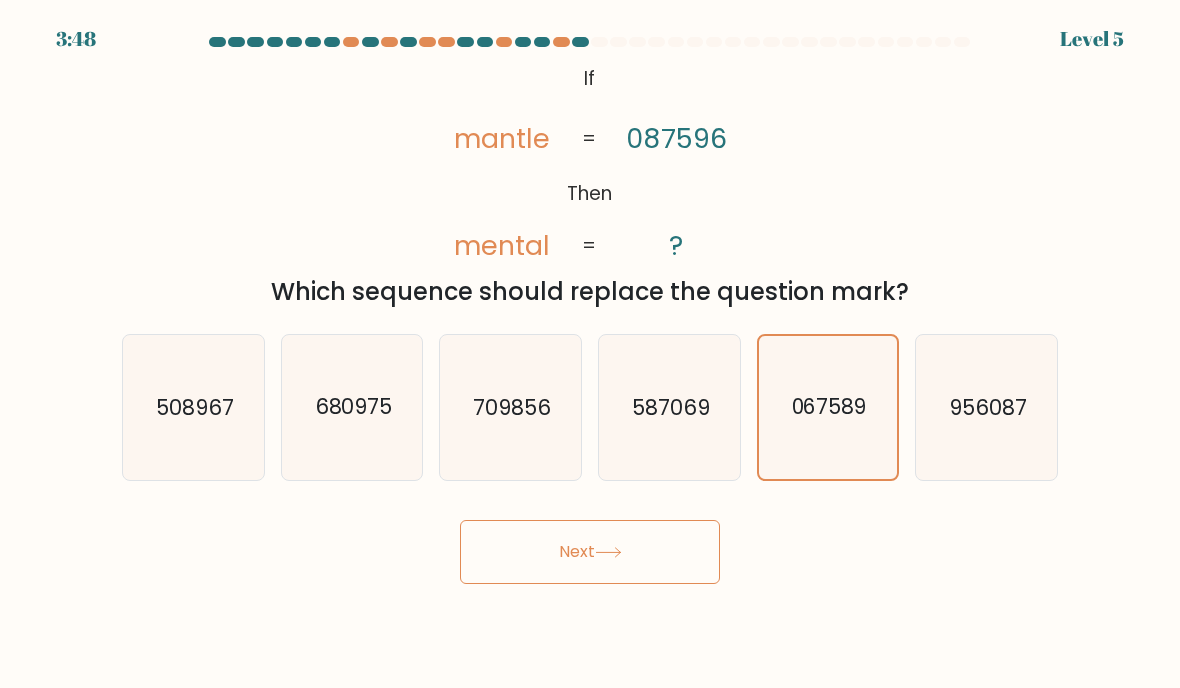 click on "Next" at bounding box center [590, 552] 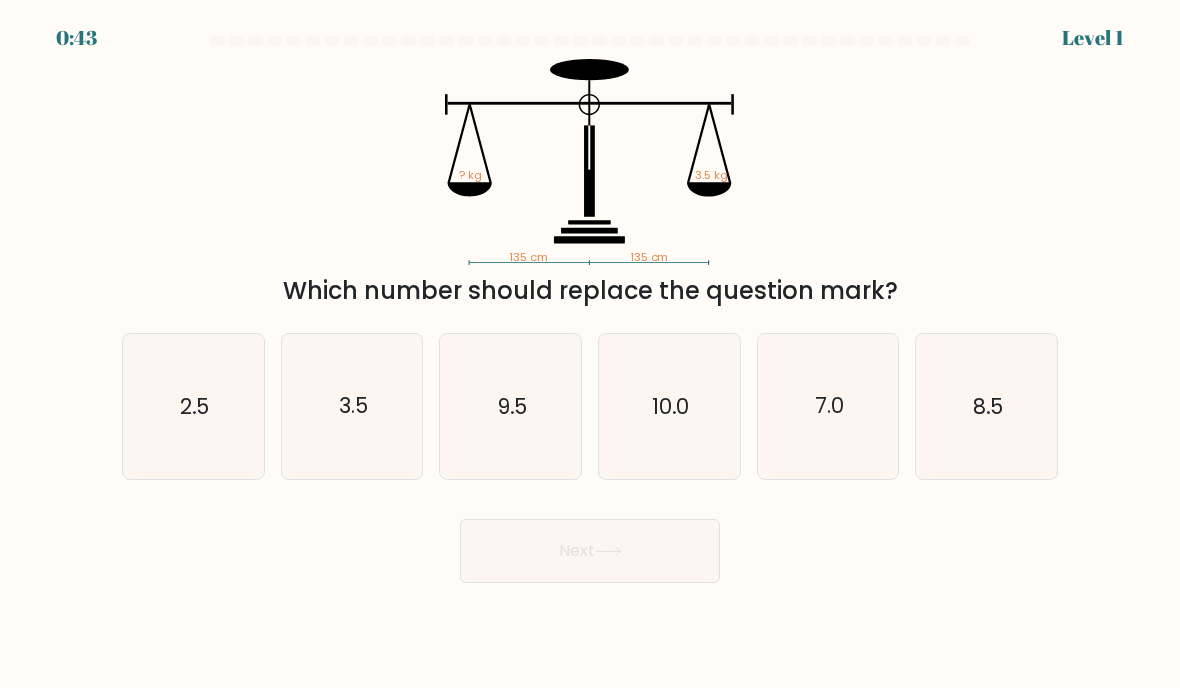 scroll, scrollTop: 0, scrollLeft: 0, axis: both 